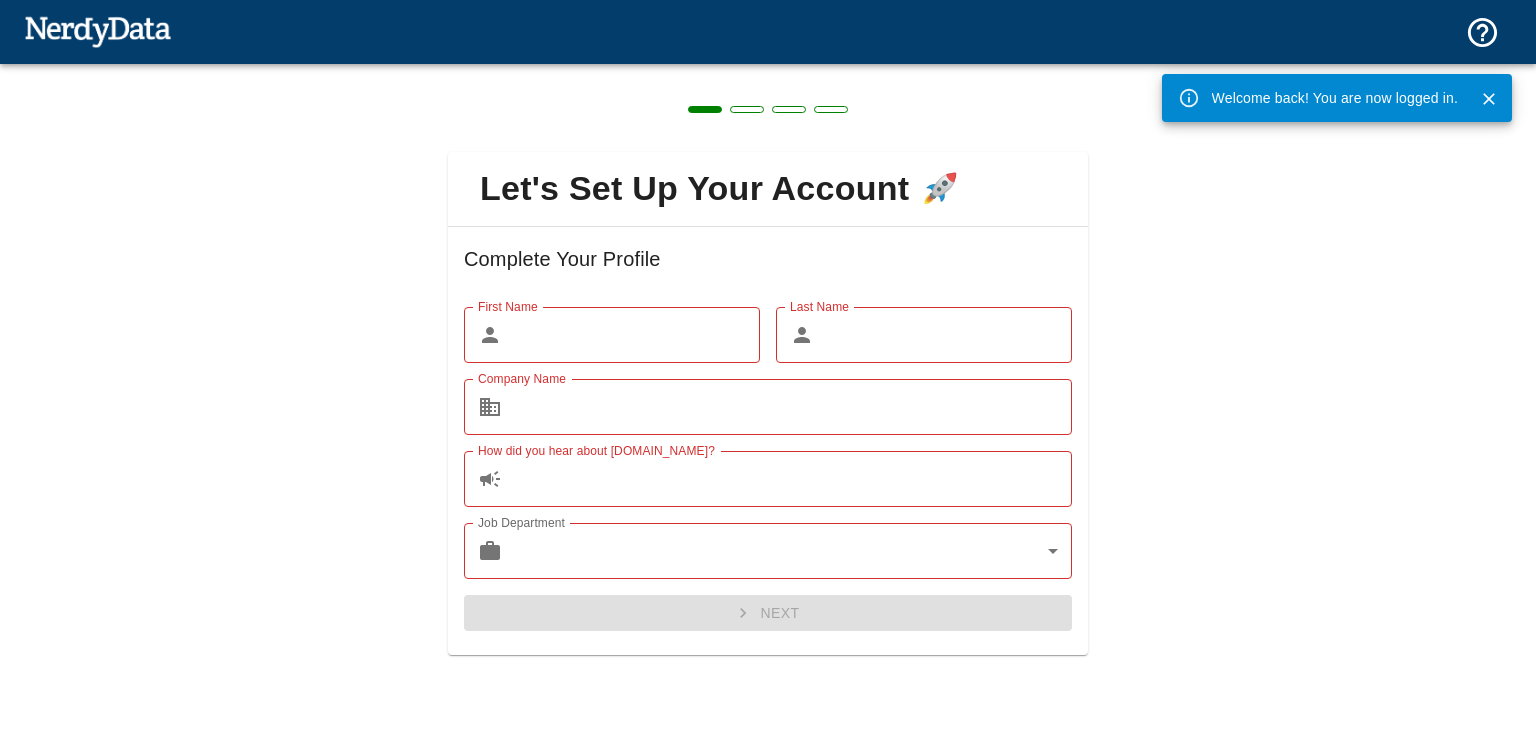 scroll, scrollTop: 0, scrollLeft: 0, axis: both 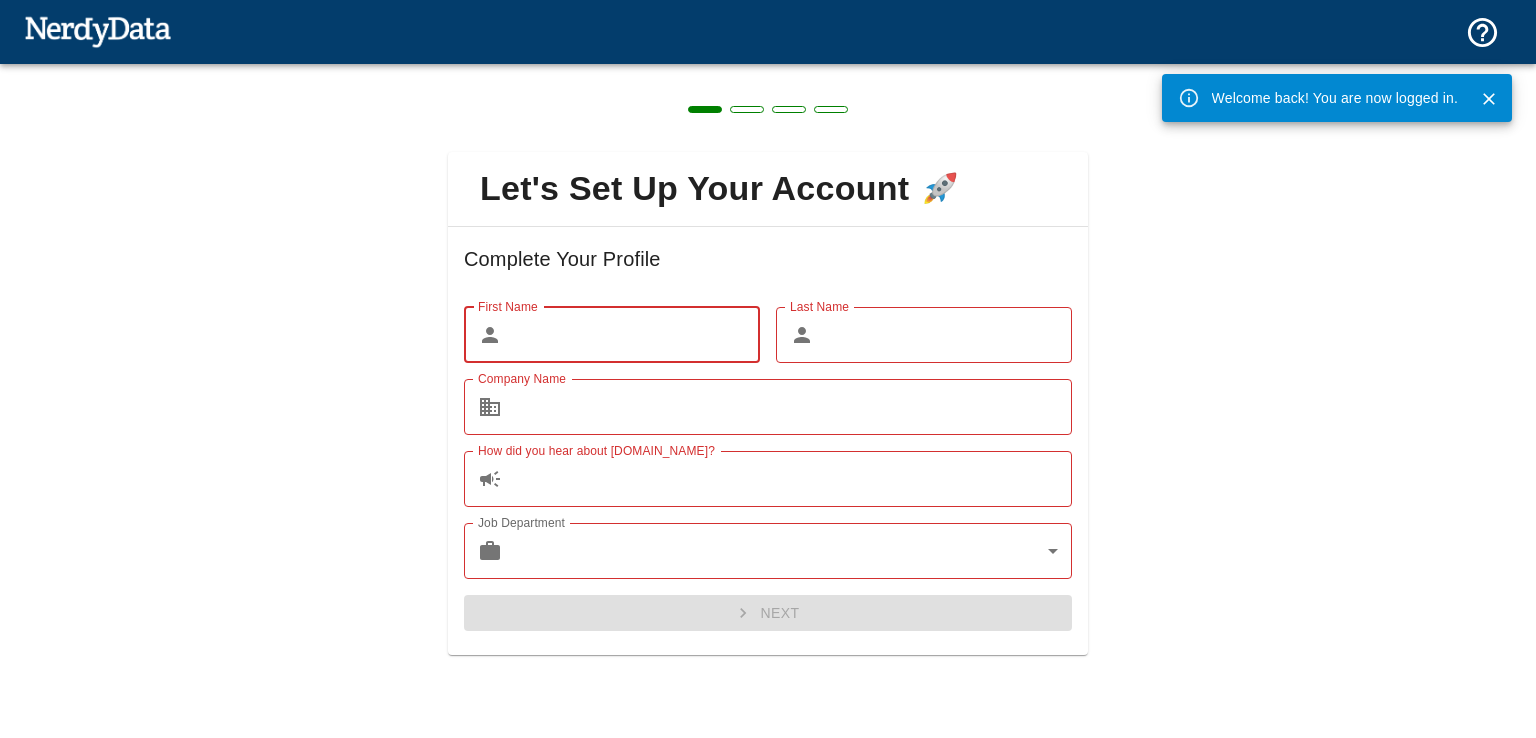 click on "Company Name ​ Company Name" at bounding box center [760, 399] 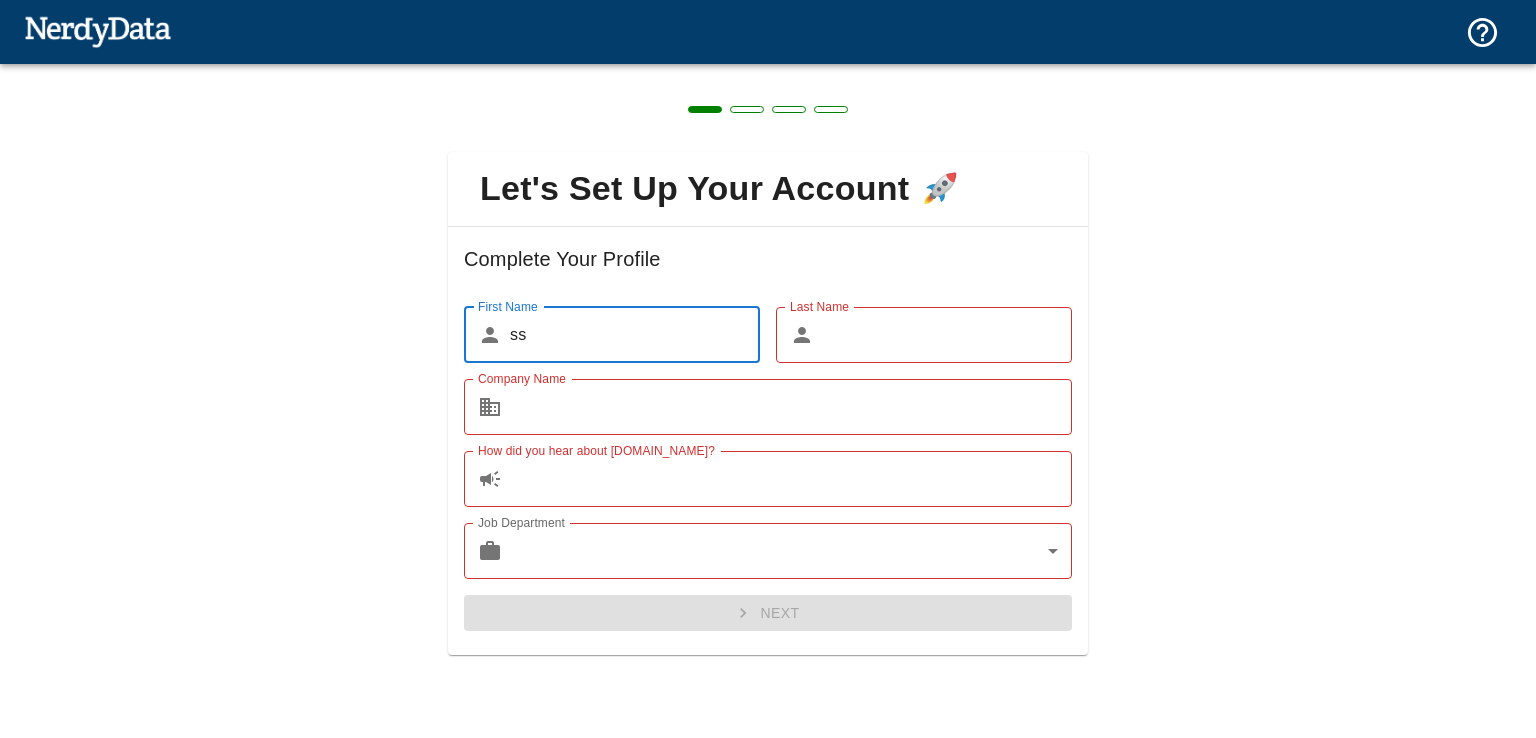 type on "ss" 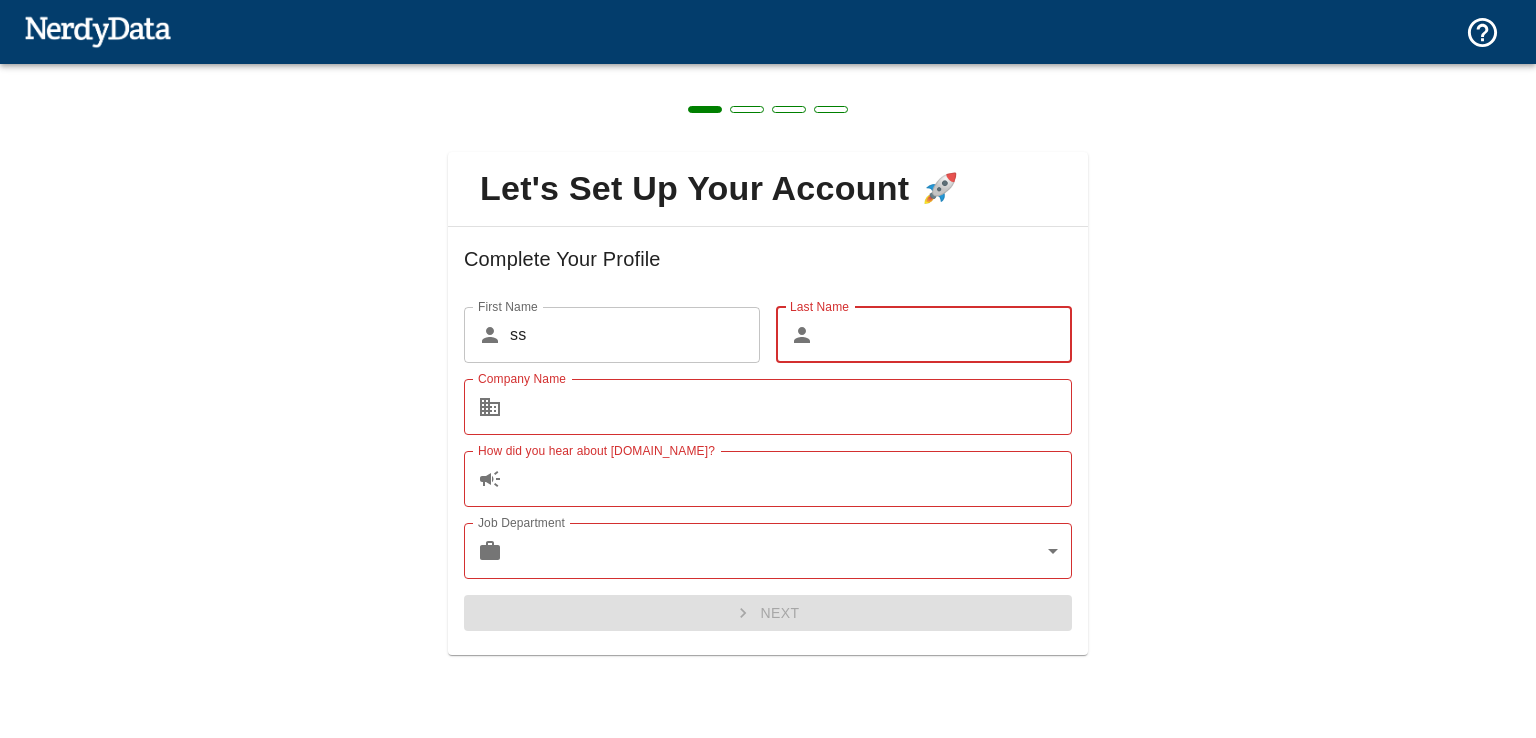 click on "Last Name" at bounding box center (947, 335) 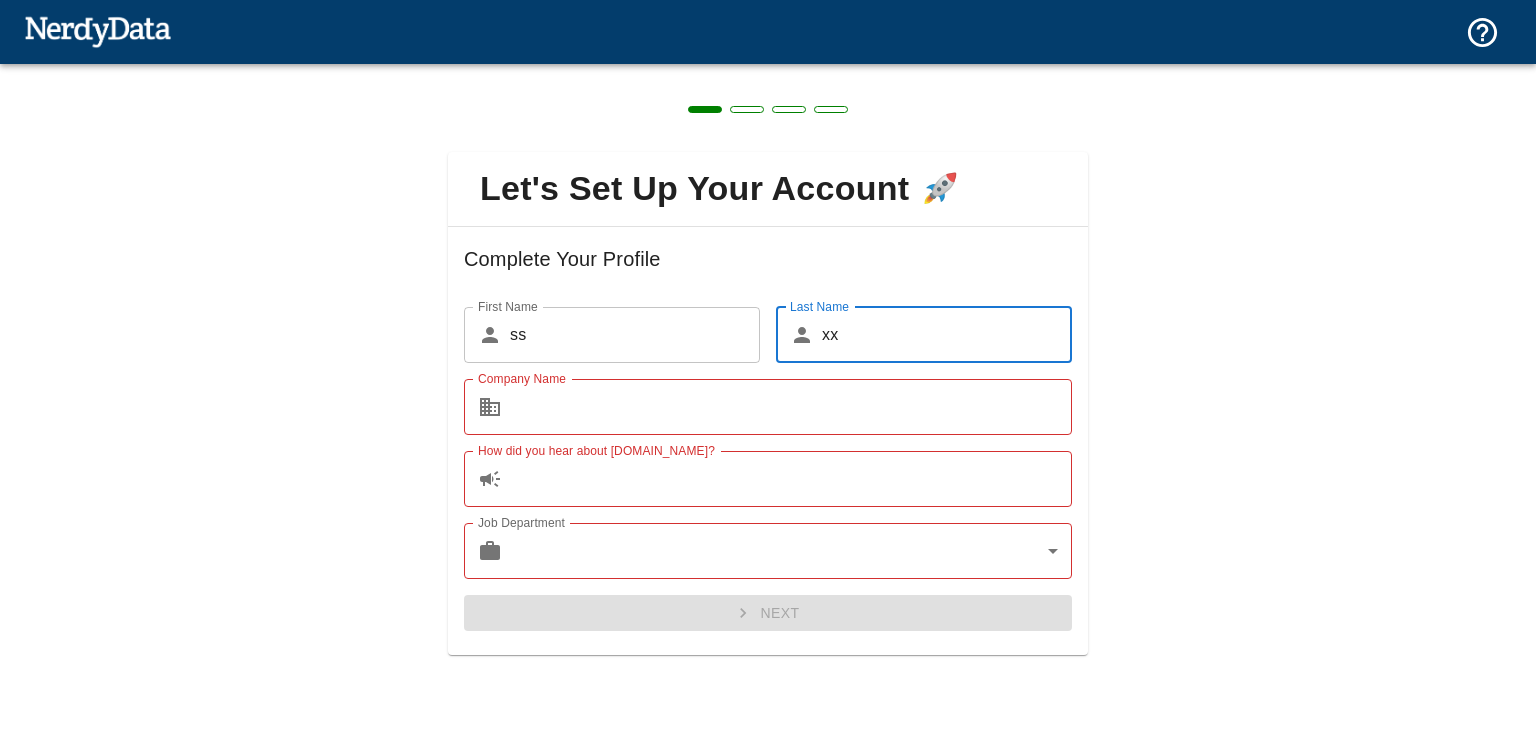 type on "xx" 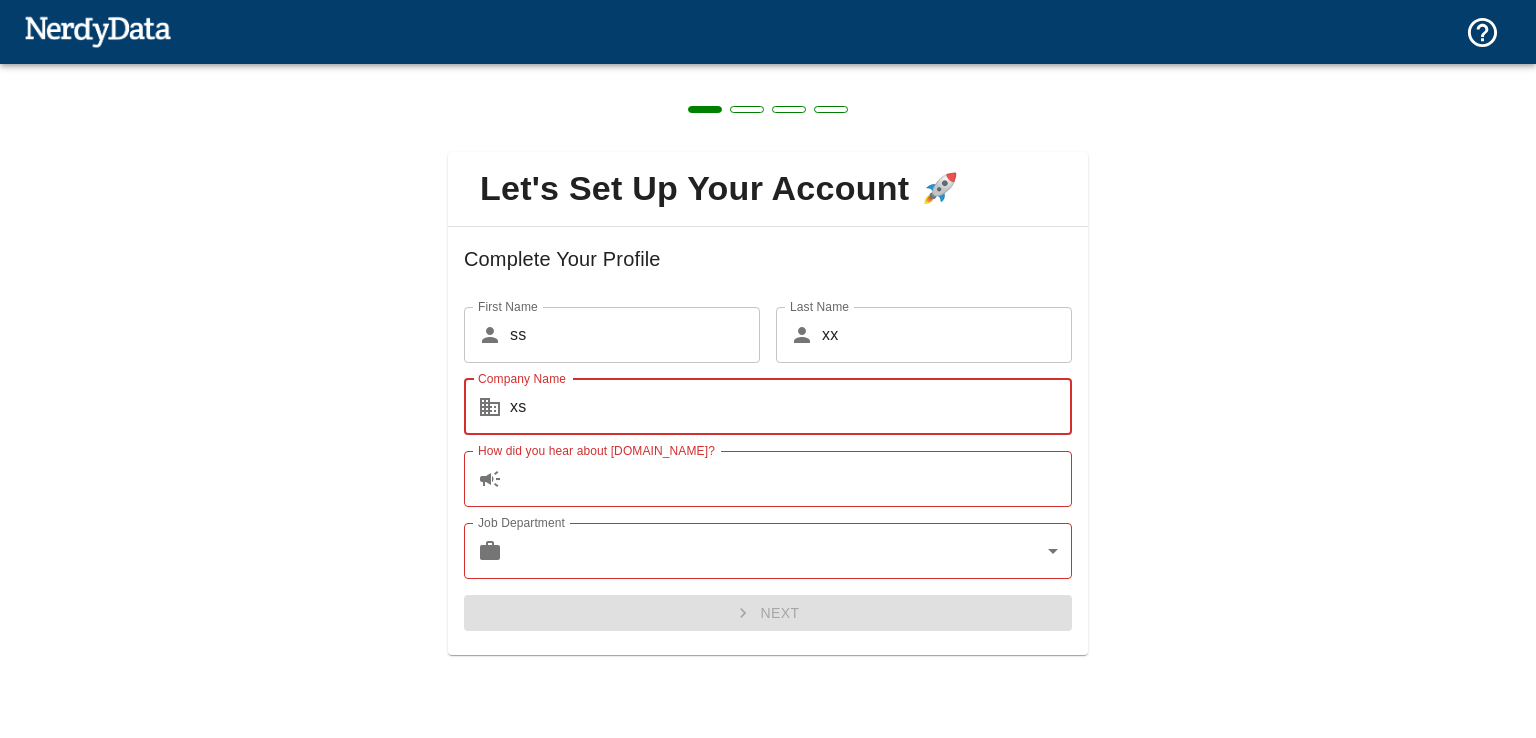 type on "xs" 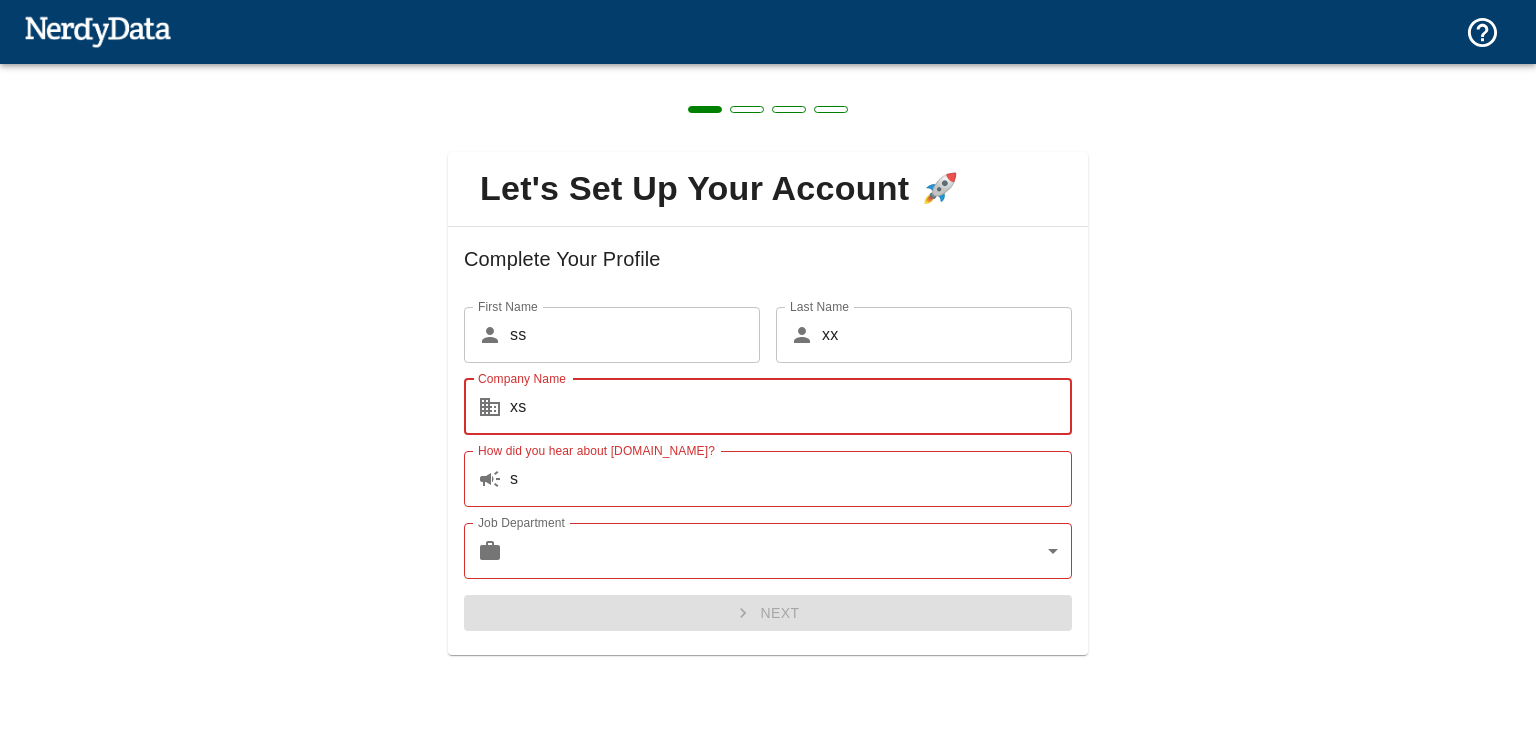 click on "s" at bounding box center [791, 479] 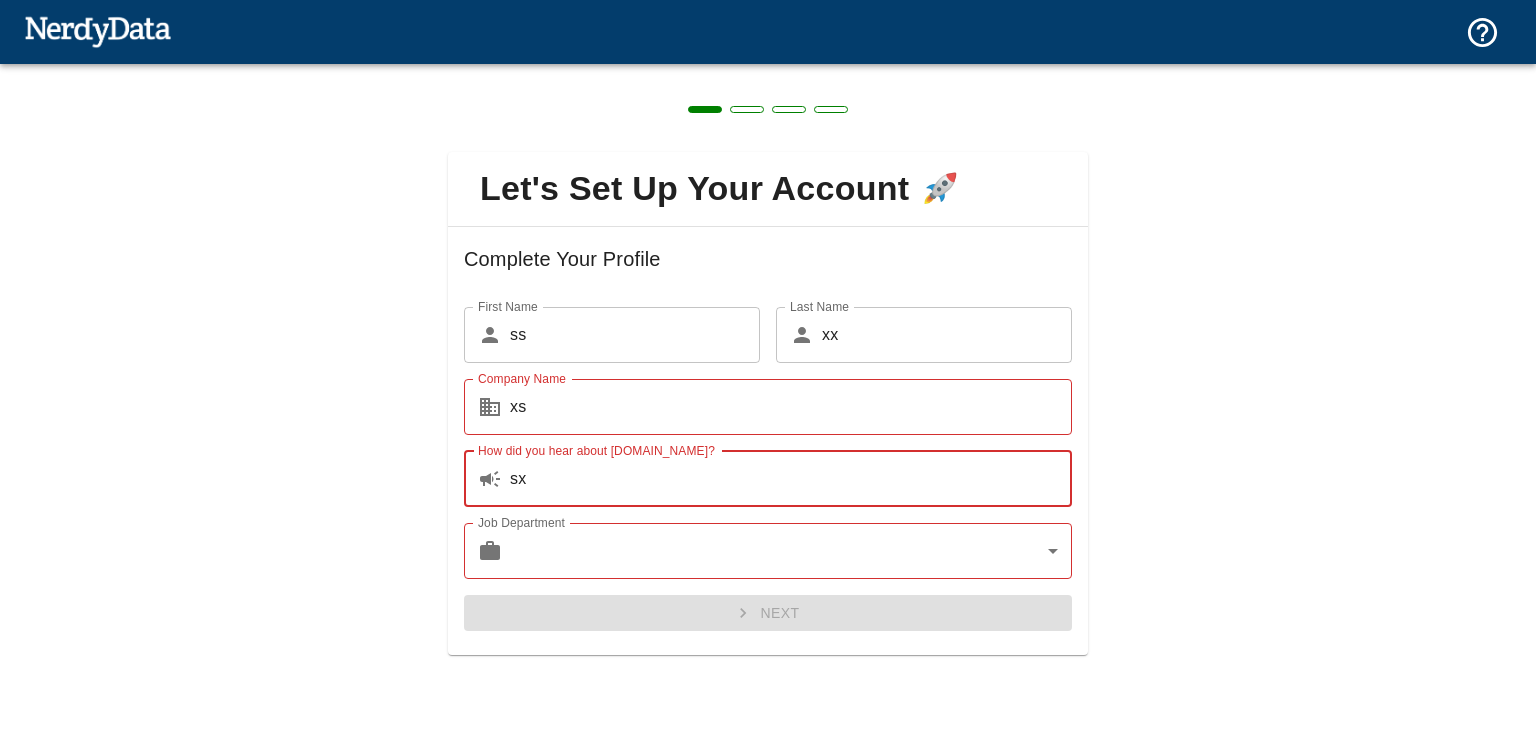 type on "sx" 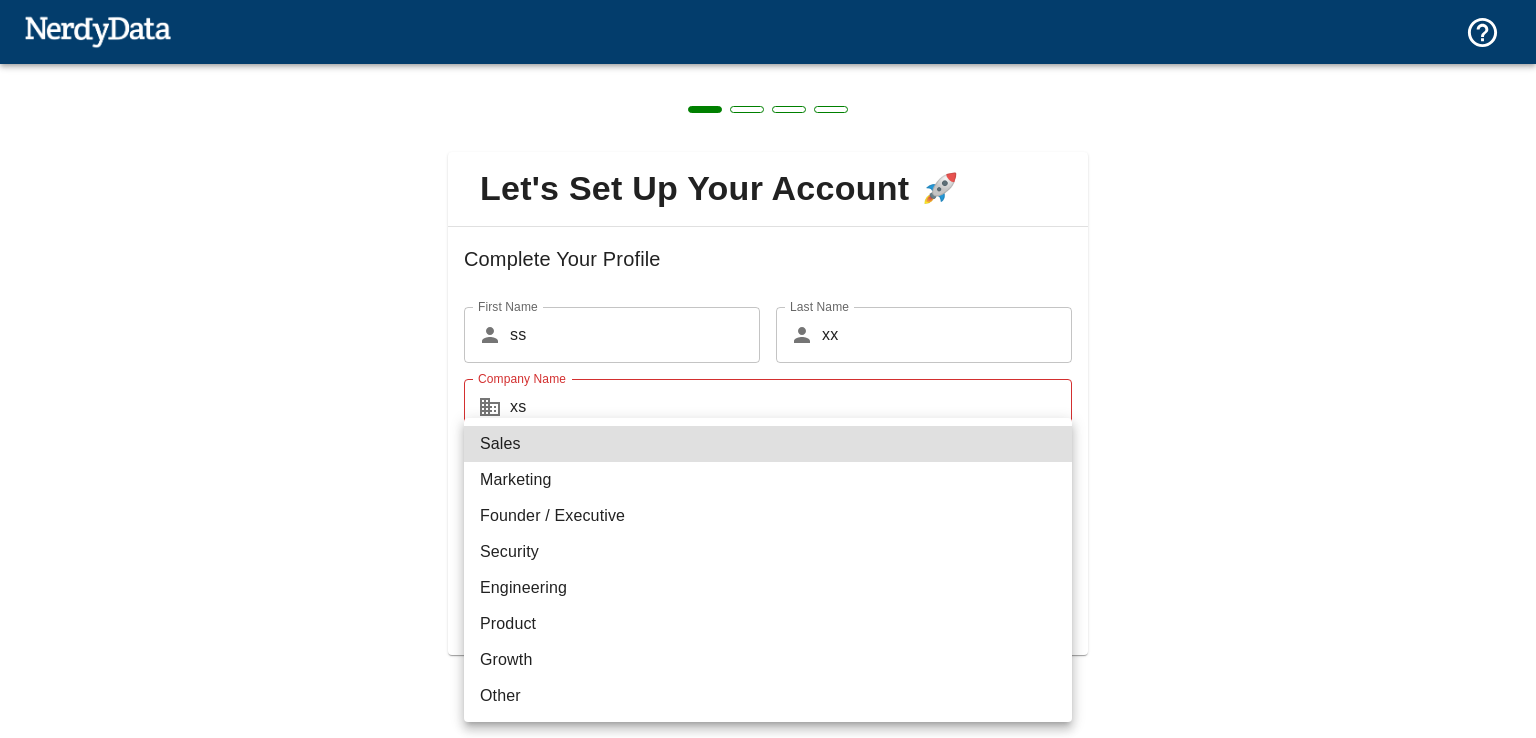 click on "Sales" at bounding box center [768, 444] 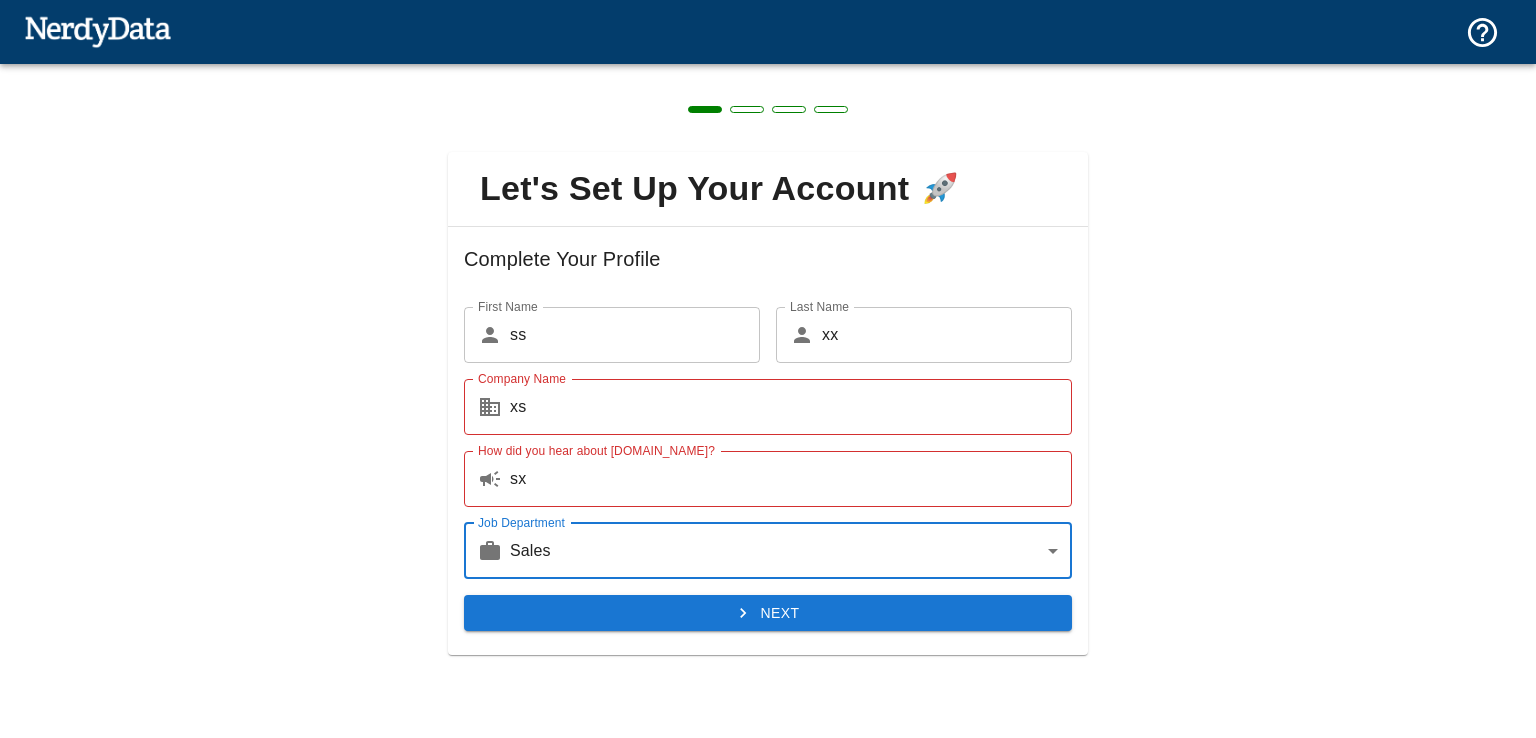 click on "Sales Marketing Founder / Executive Security Engineering Product Growth Other" at bounding box center (768, 573) 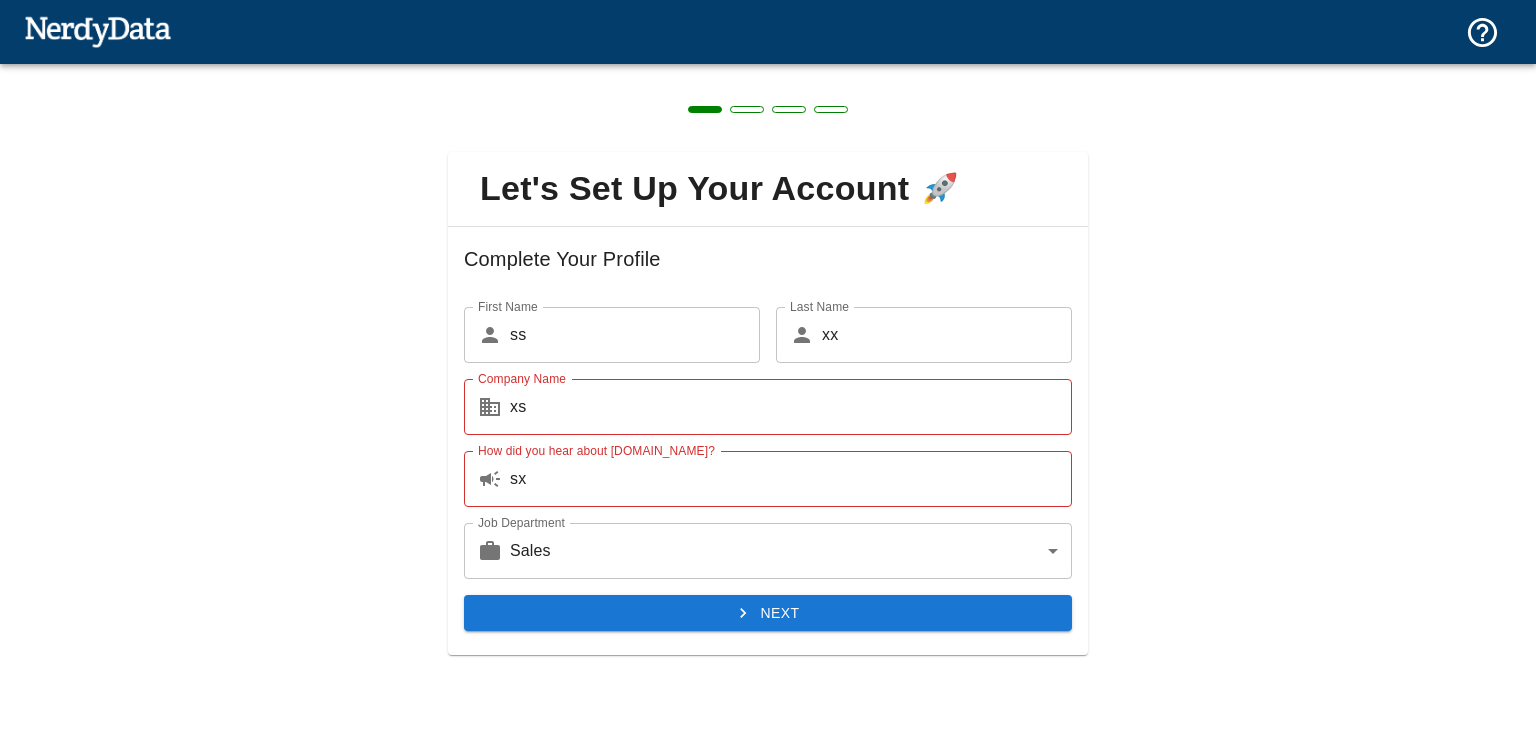 click on "Next" at bounding box center (768, 613) 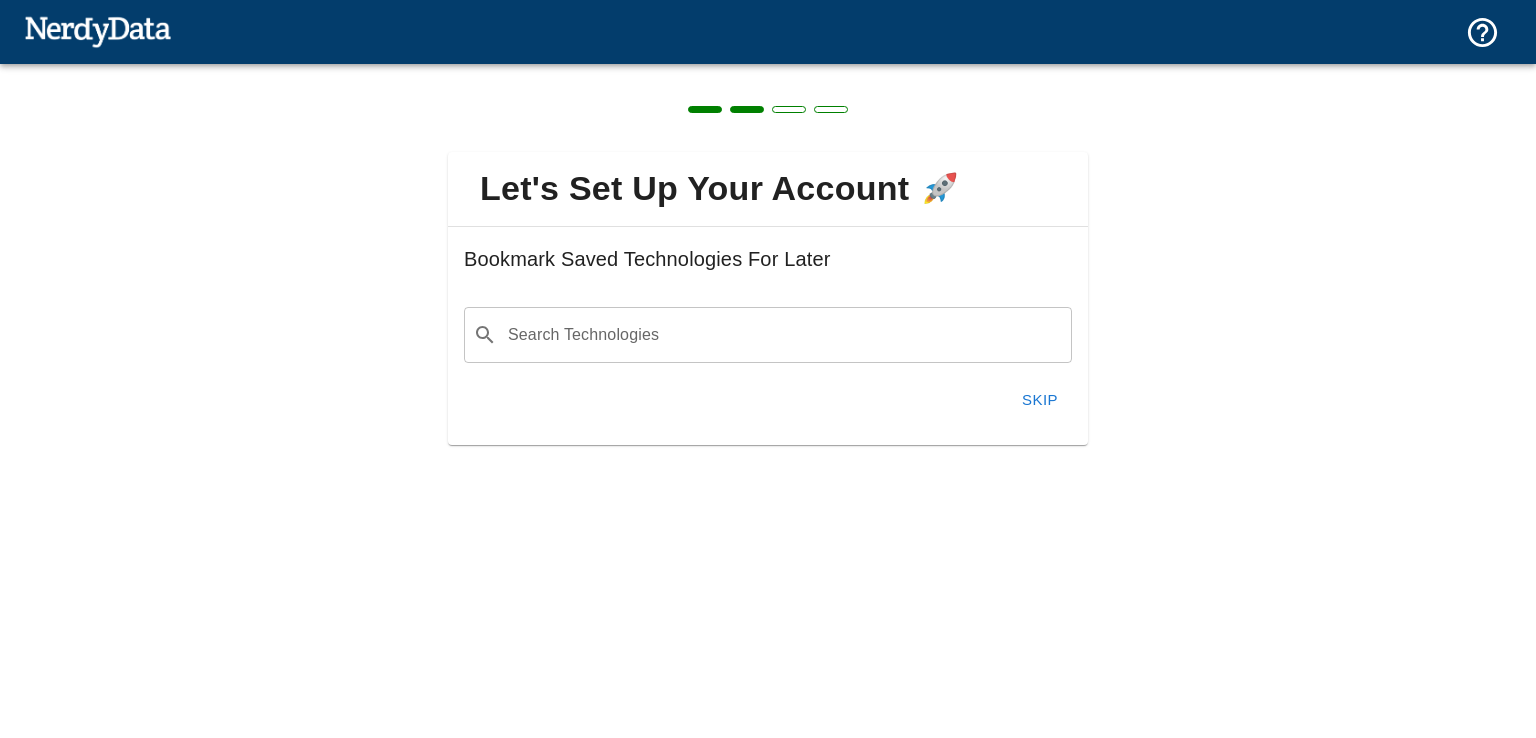 click on "Skip" at bounding box center [1040, 400] 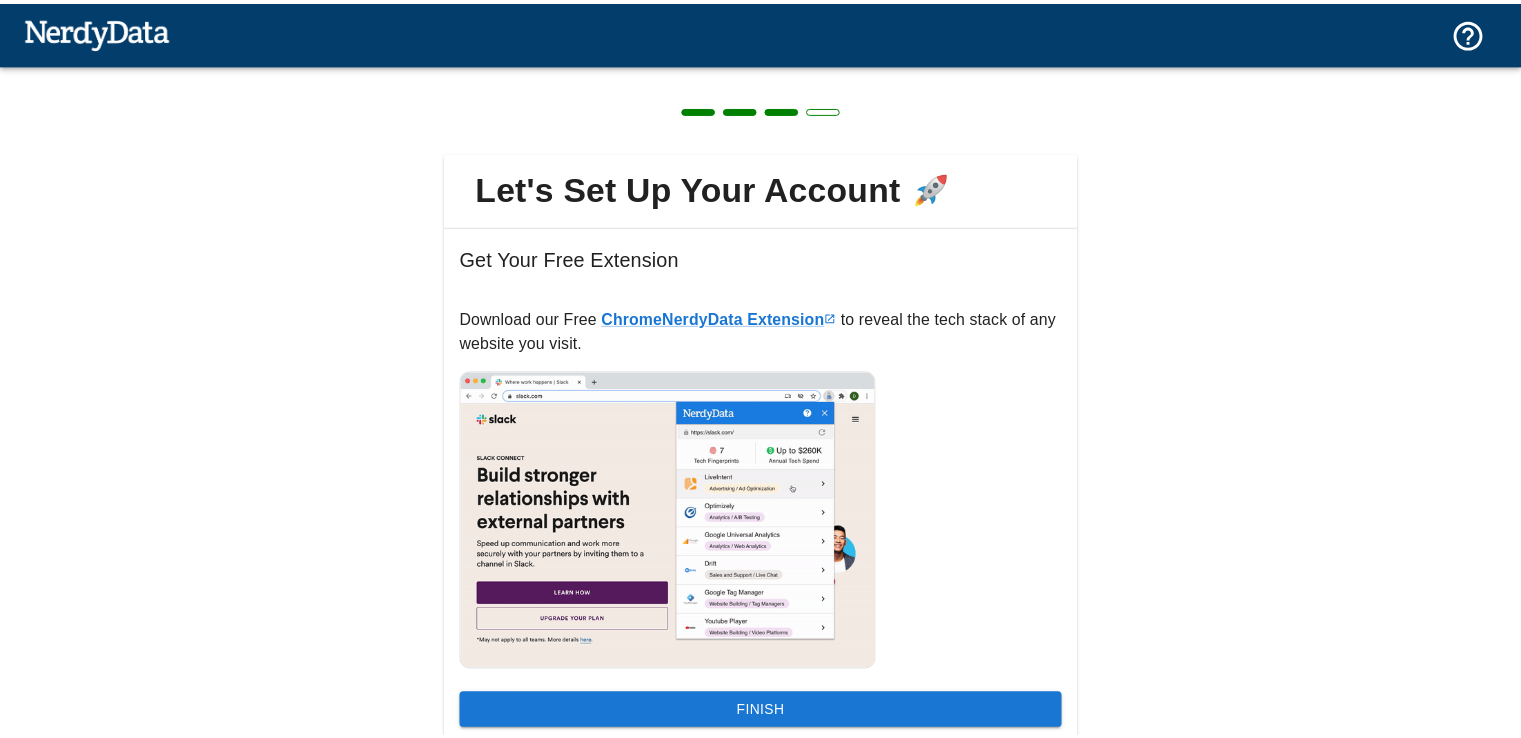 scroll, scrollTop: 0, scrollLeft: 0, axis: both 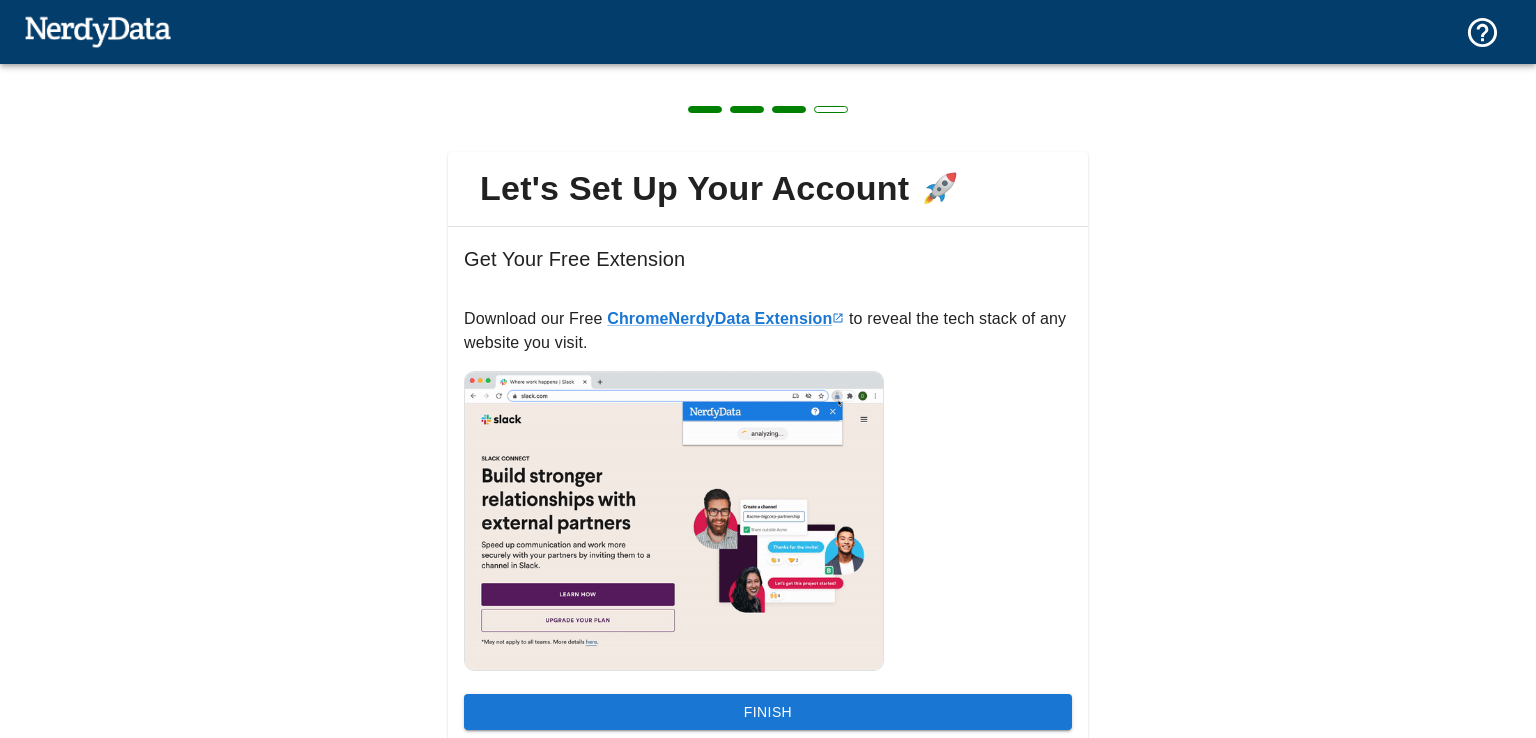 click at bounding box center (674, 521) 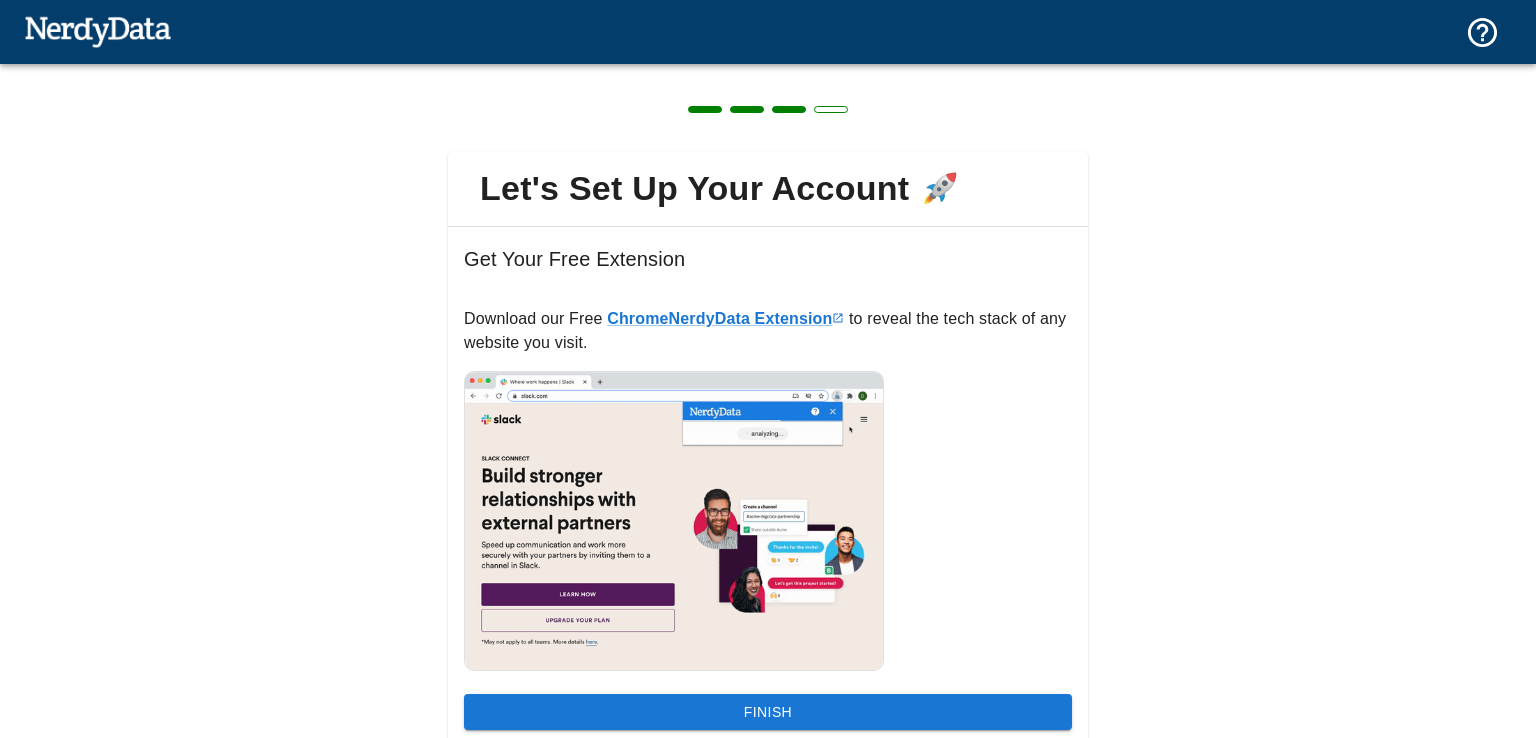 click on "Finish" at bounding box center (768, 712) 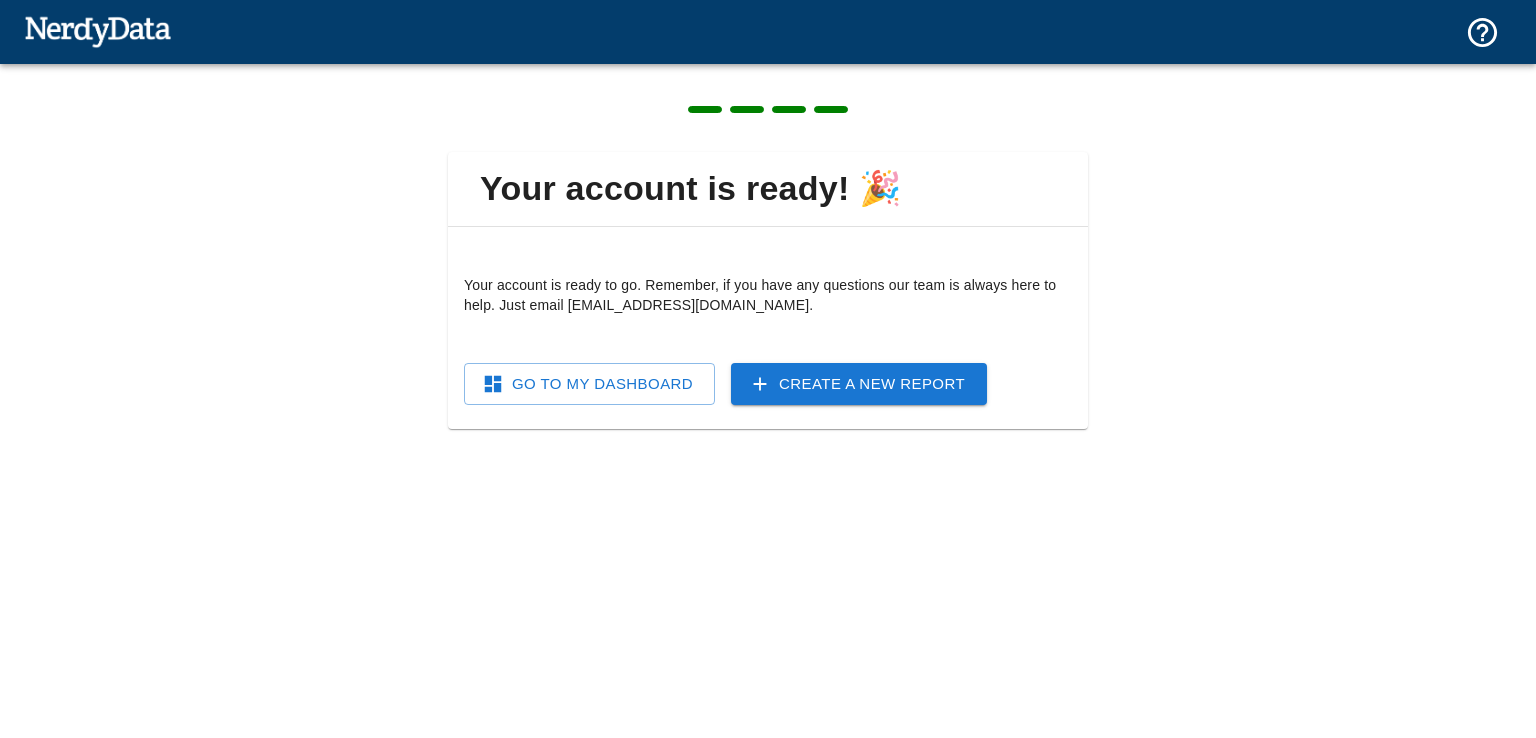 click on "Go To My Dashboard" at bounding box center (589, 384) 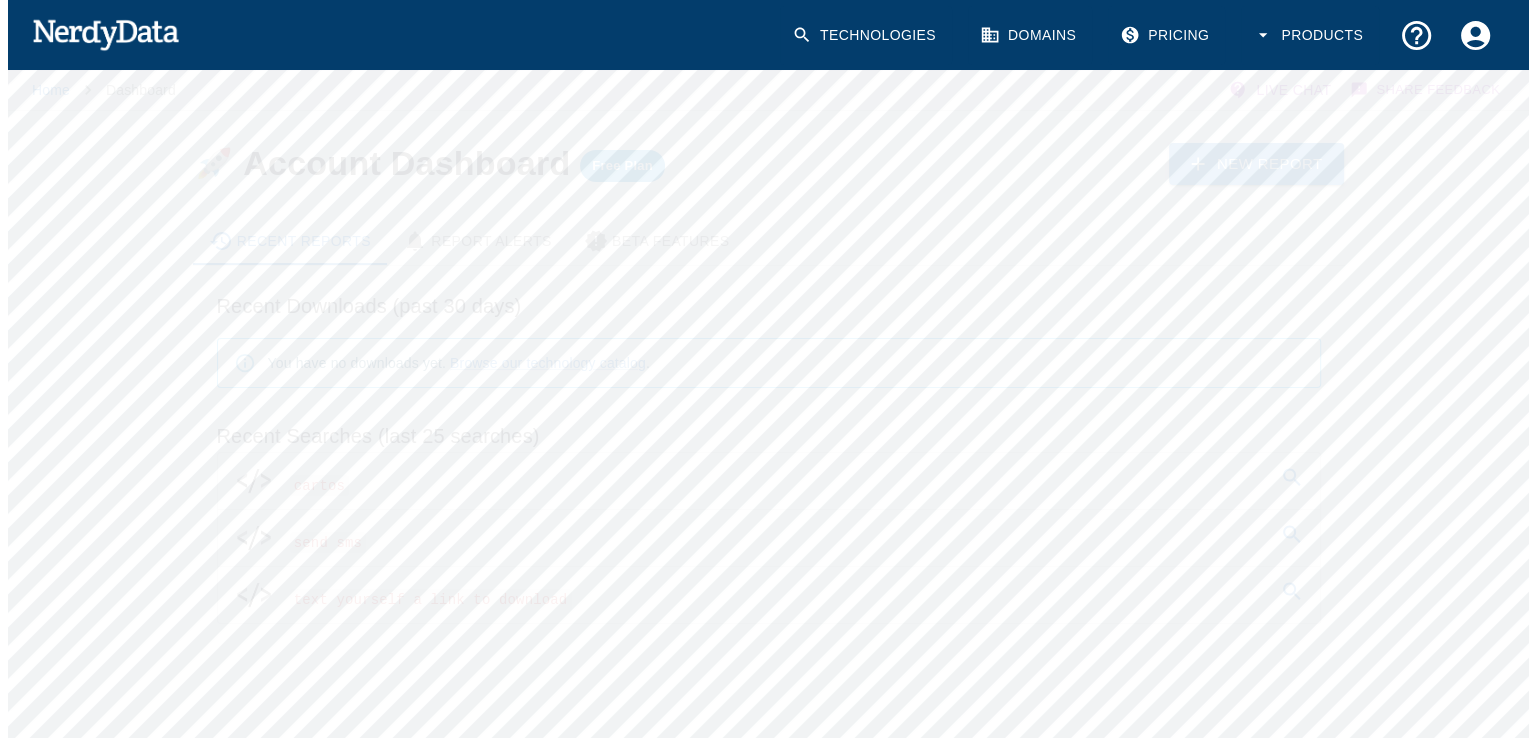 scroll, scrollTop: 20, scrollLeft: 0, axis: vertical 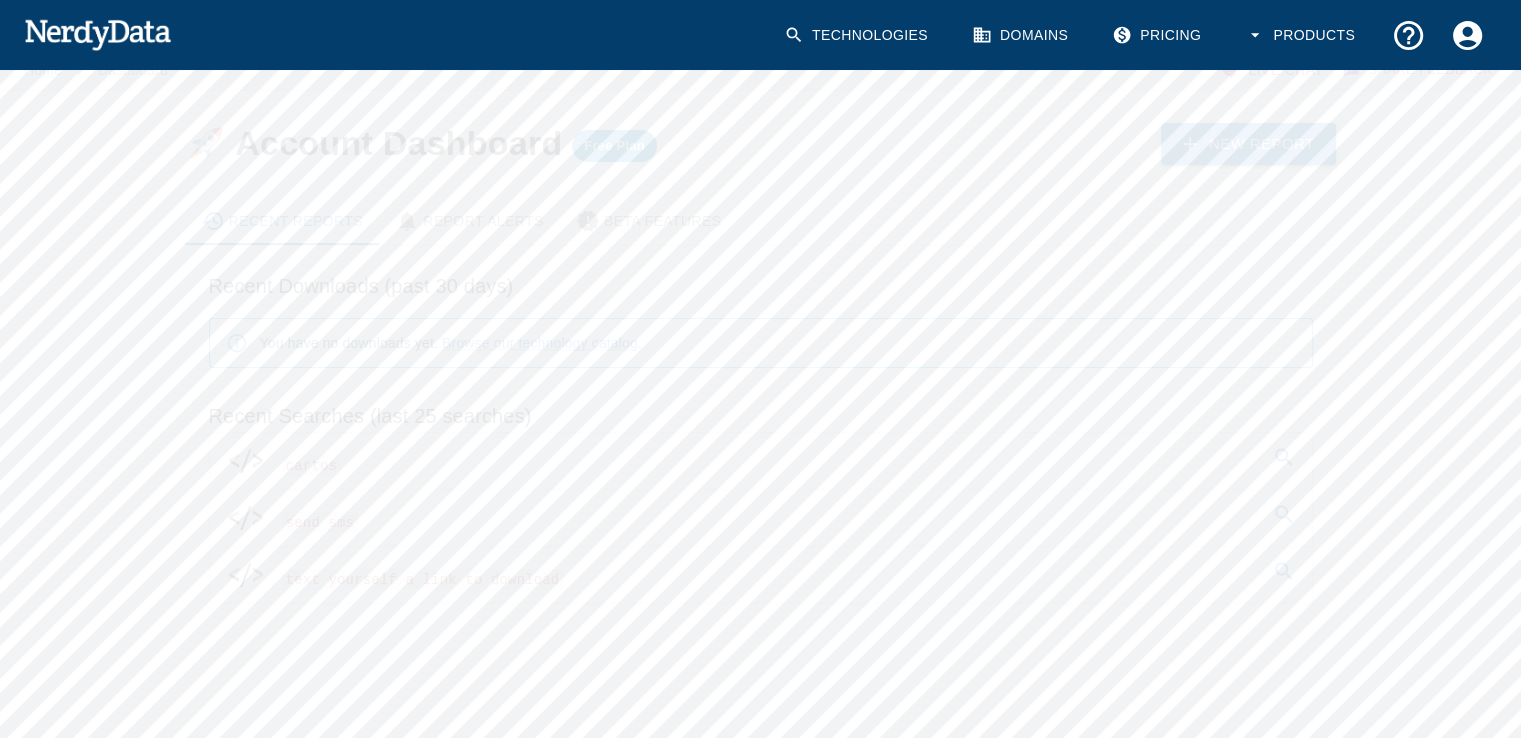 click 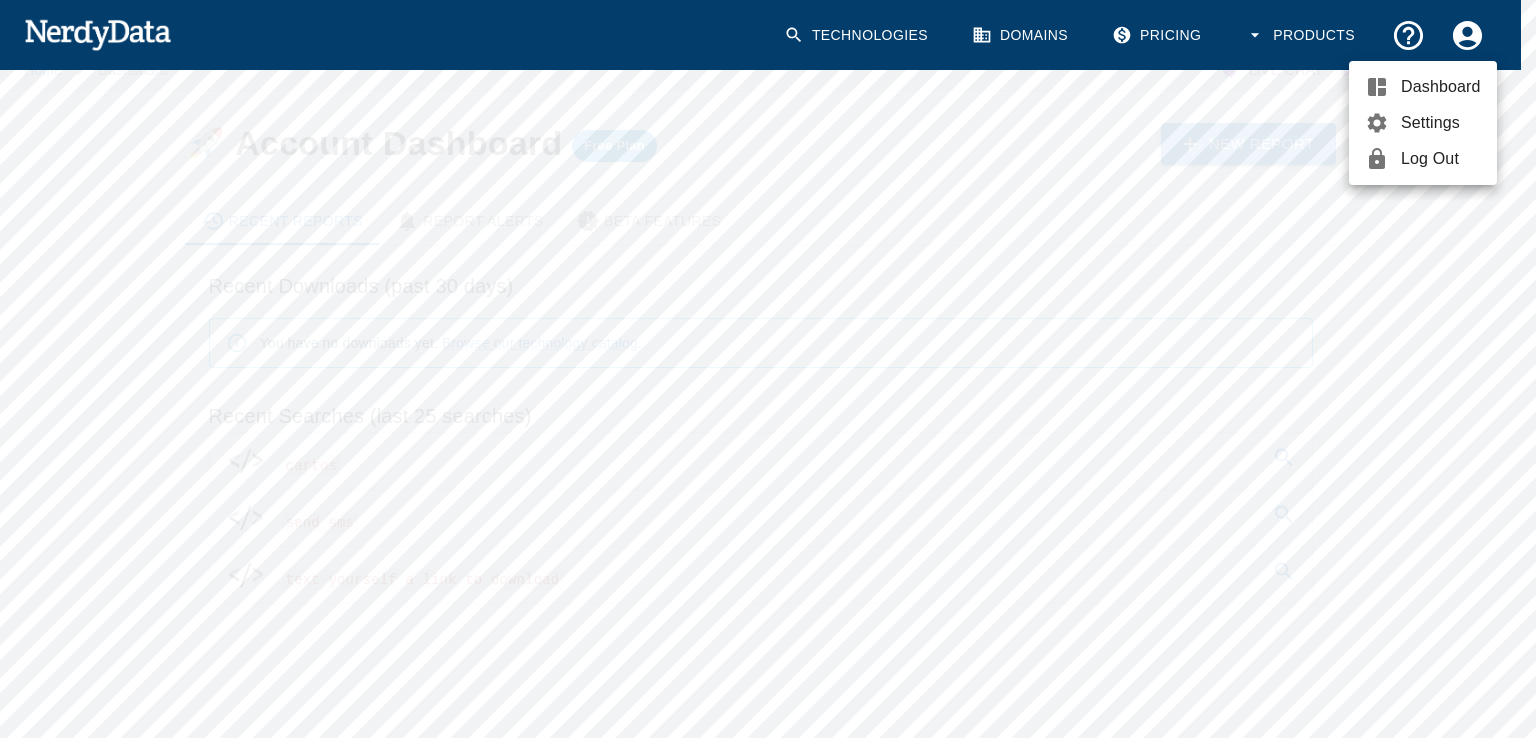 click on "Settings" at bounding box center (1441, 123) 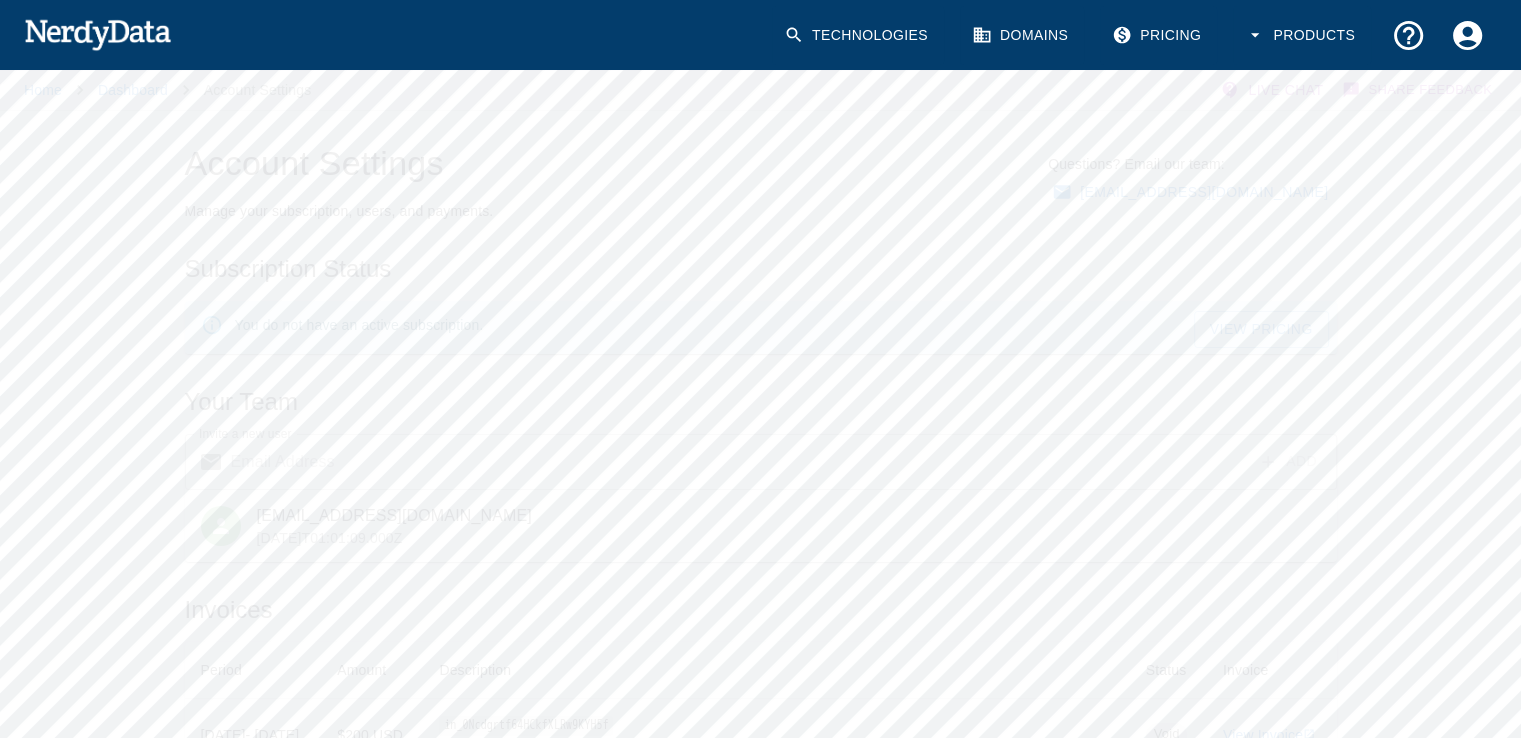 scroll, scrollTop: 185, scrollLeft: 0, axis: vertical 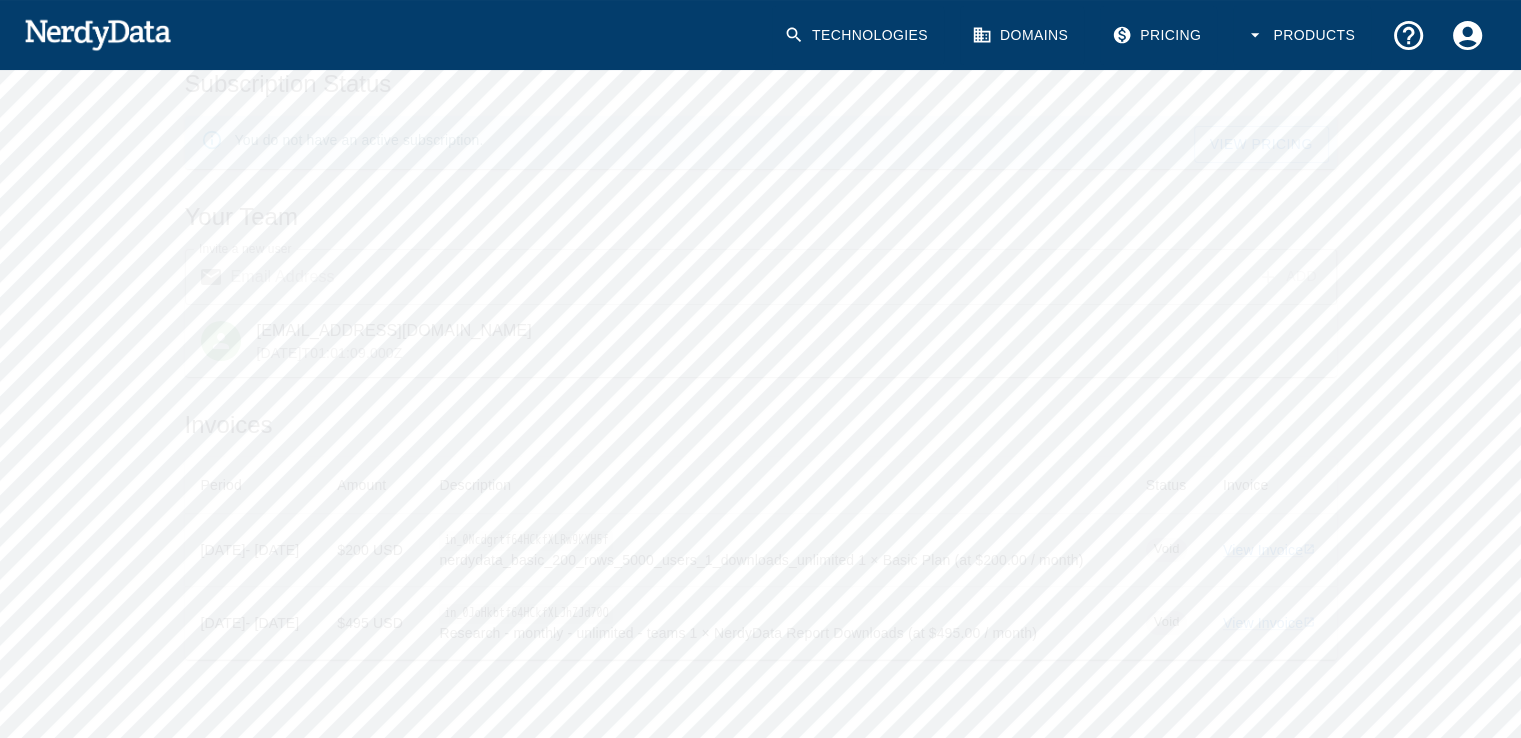 click on "Void" at bounding box center [1167, 622] 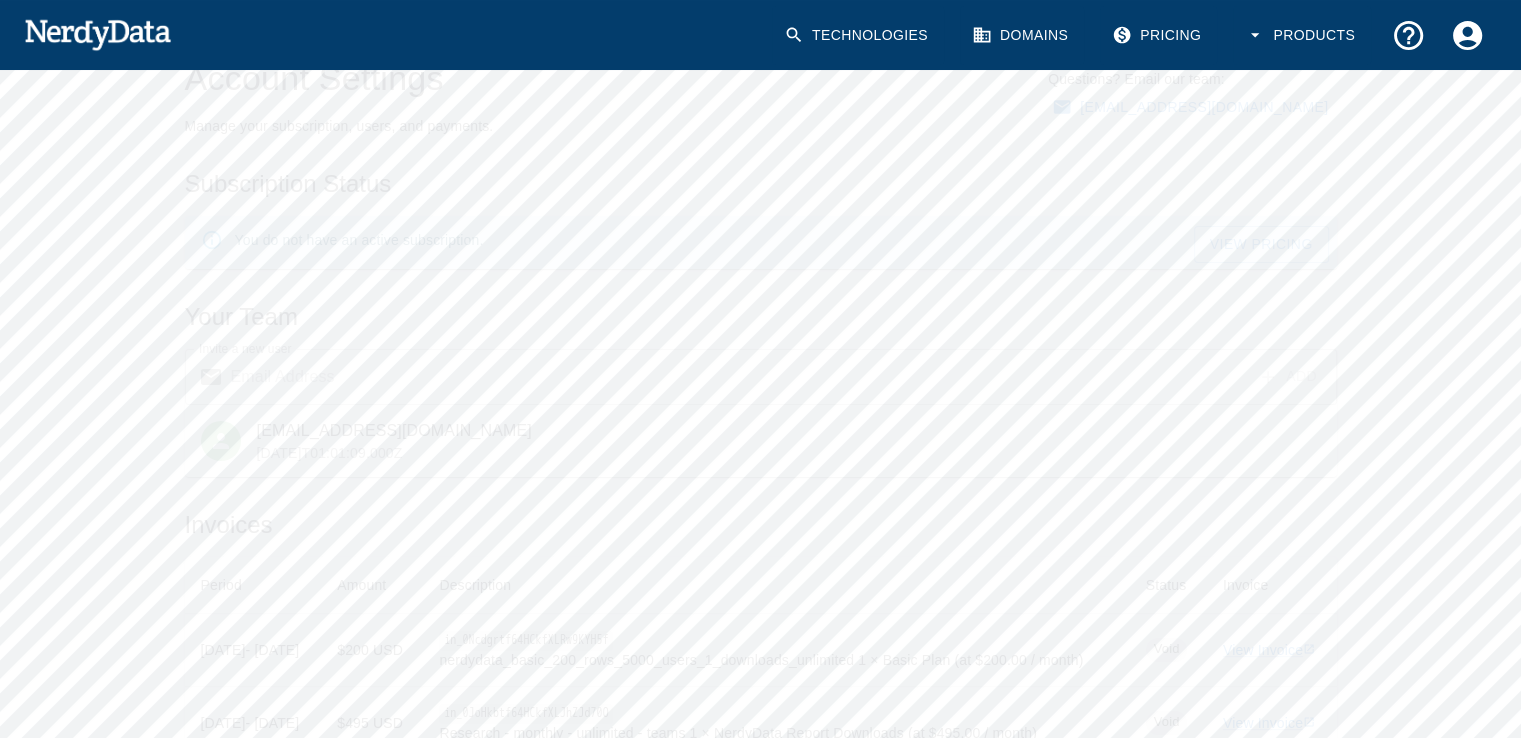 scroll, scrollTop: 0, scrollLeft: 0, axis: both 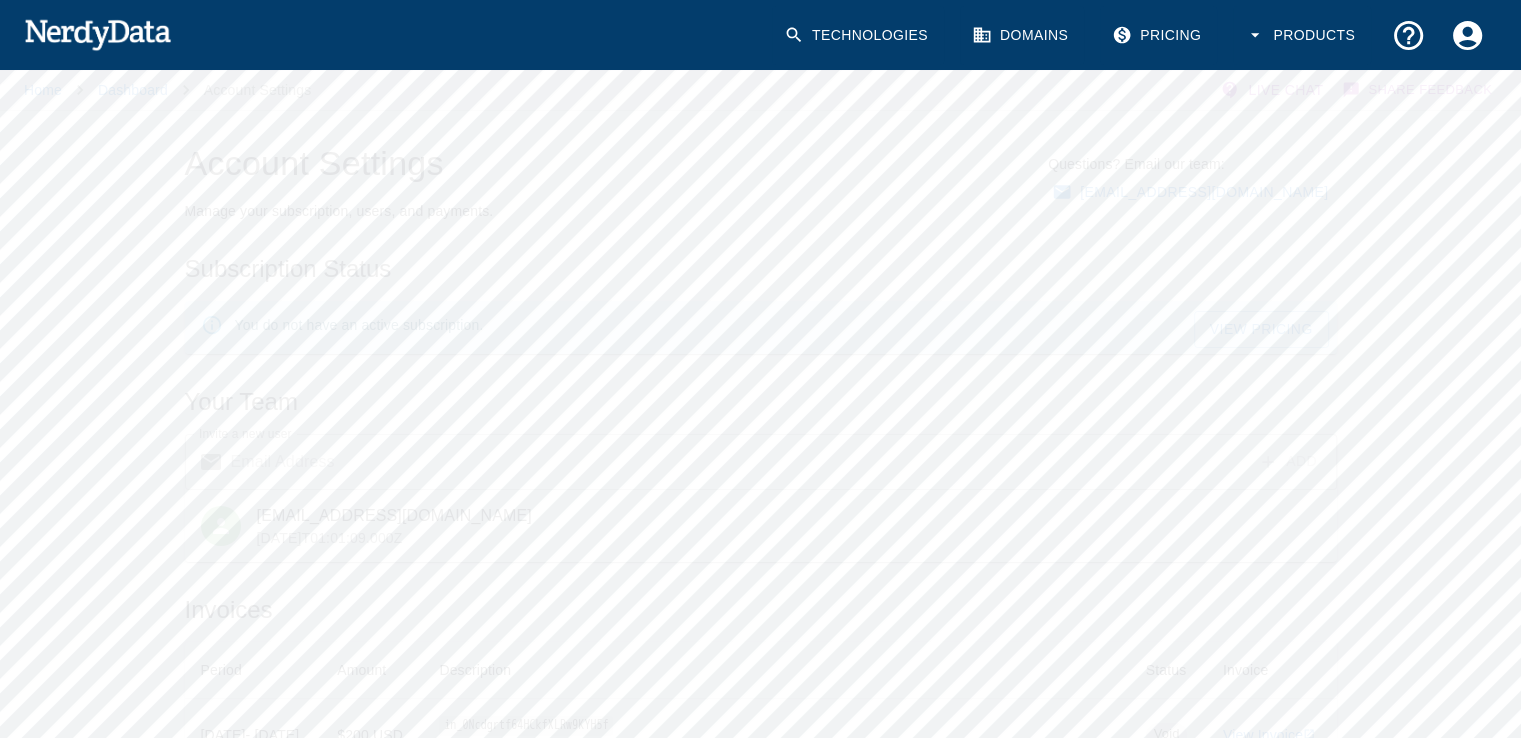 click on "View Pricing" at bounding box center [1261, 329] 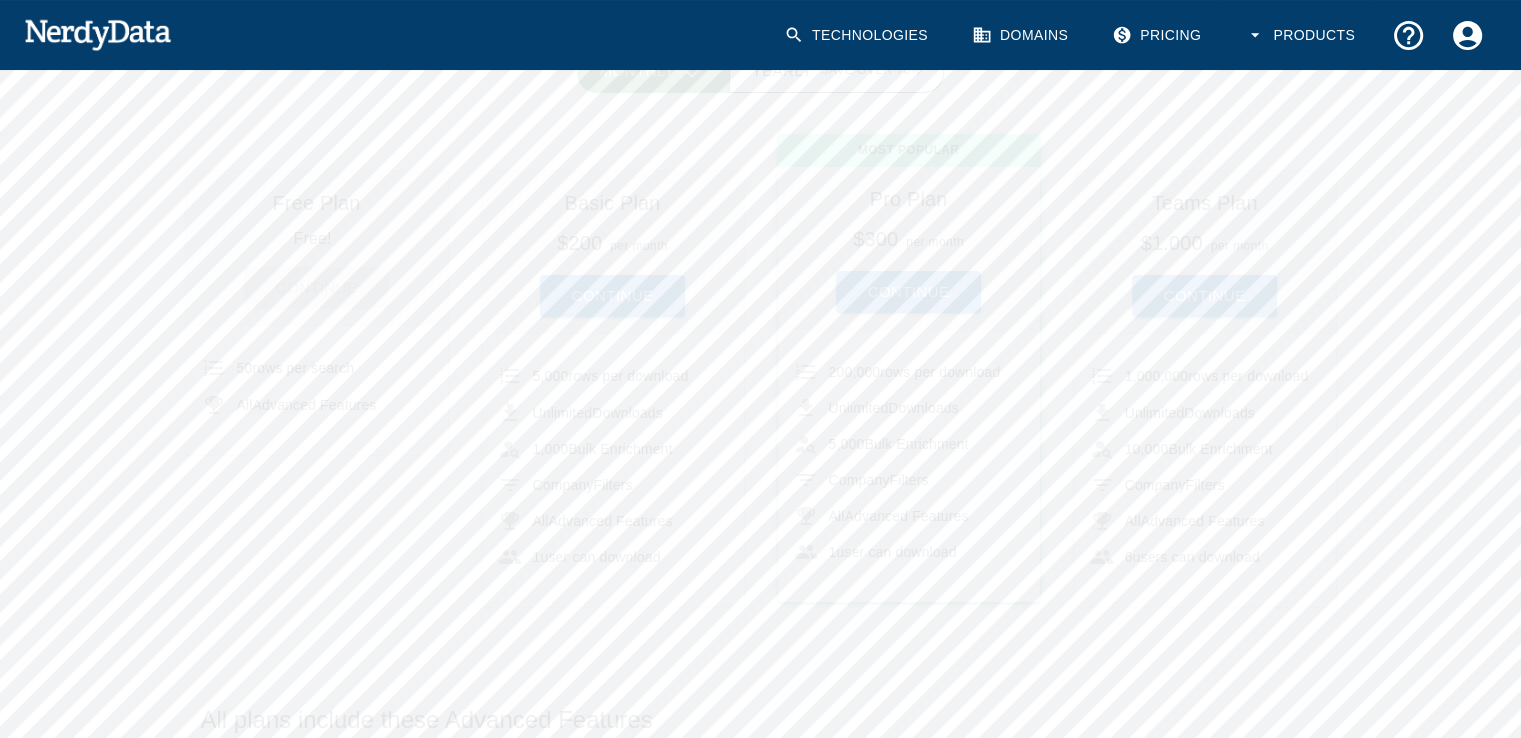 scroll, scrollTop: 100, scrollLeft: 0, axis: vertical 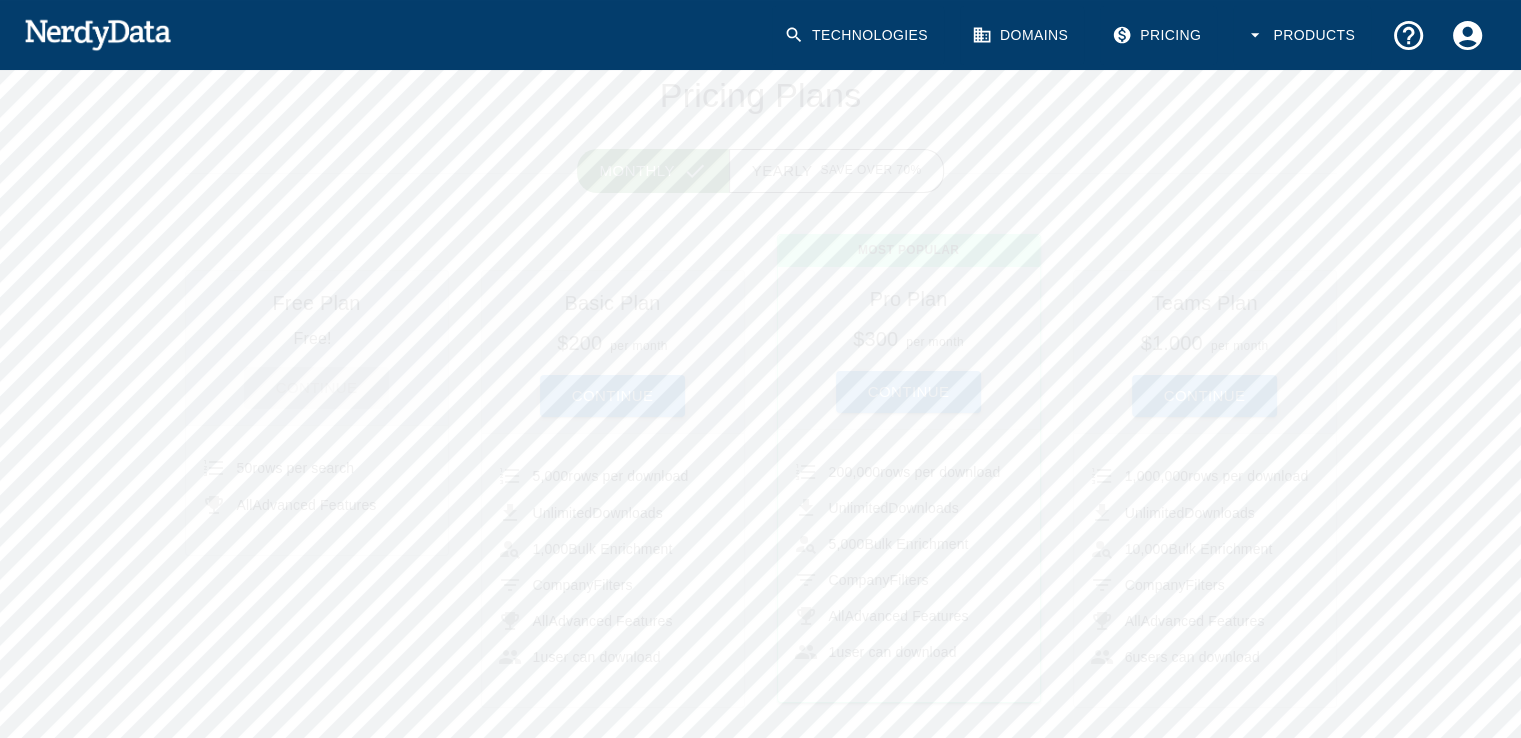 click on "Continue" at bounding box center [613, 396] 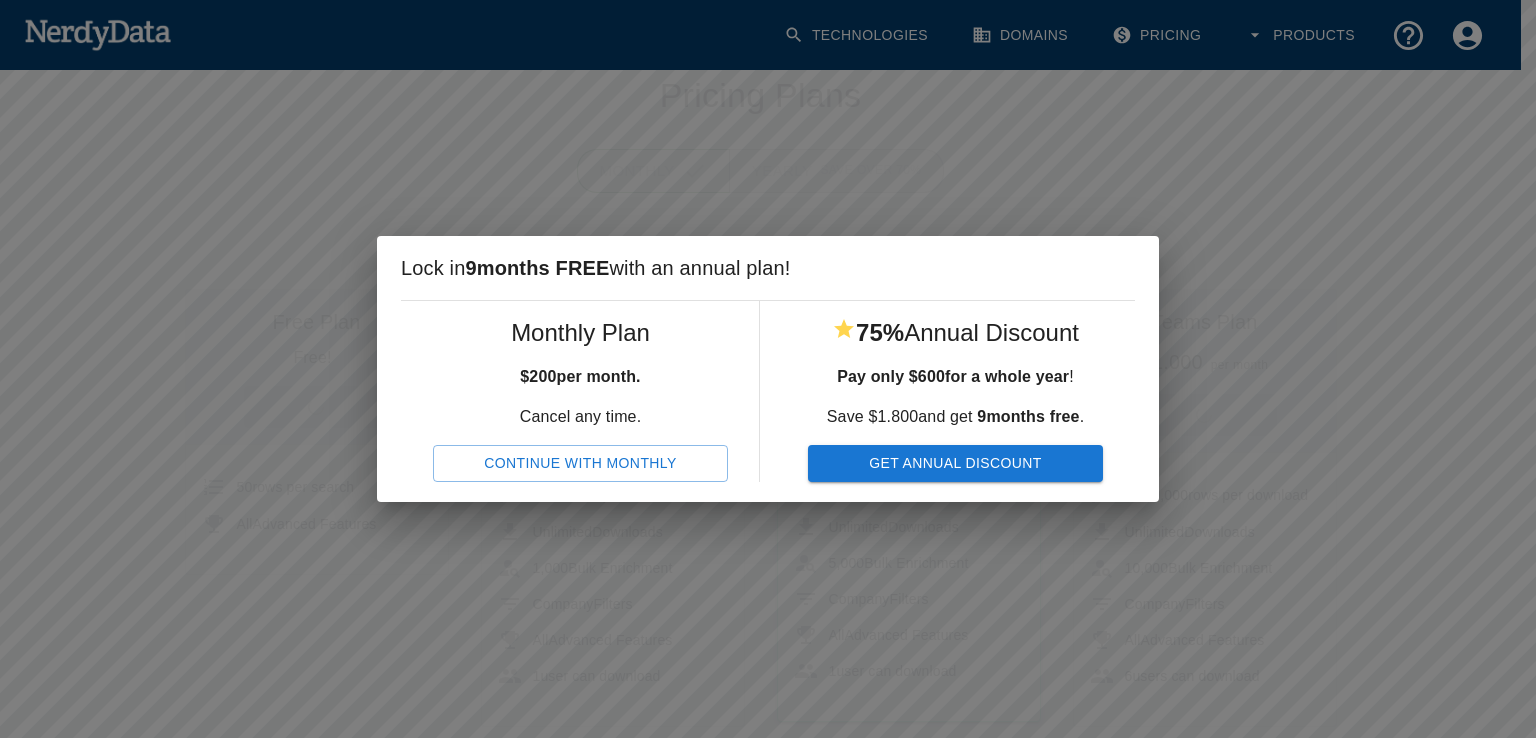click on "Continue With Monthly" at bounding box center [580, 463] 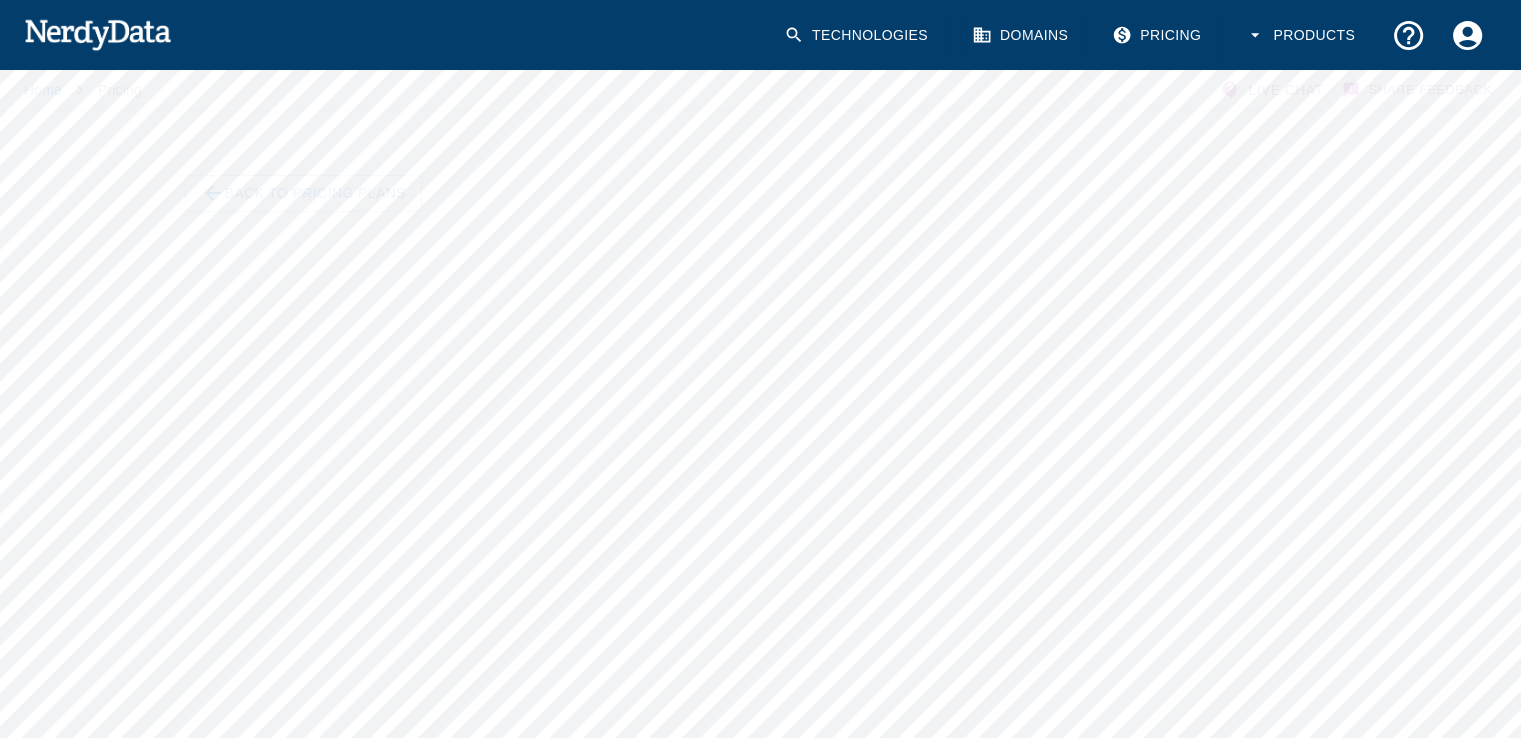 scroll, scrollTop: 0, scrollLeft: 0, axis: both 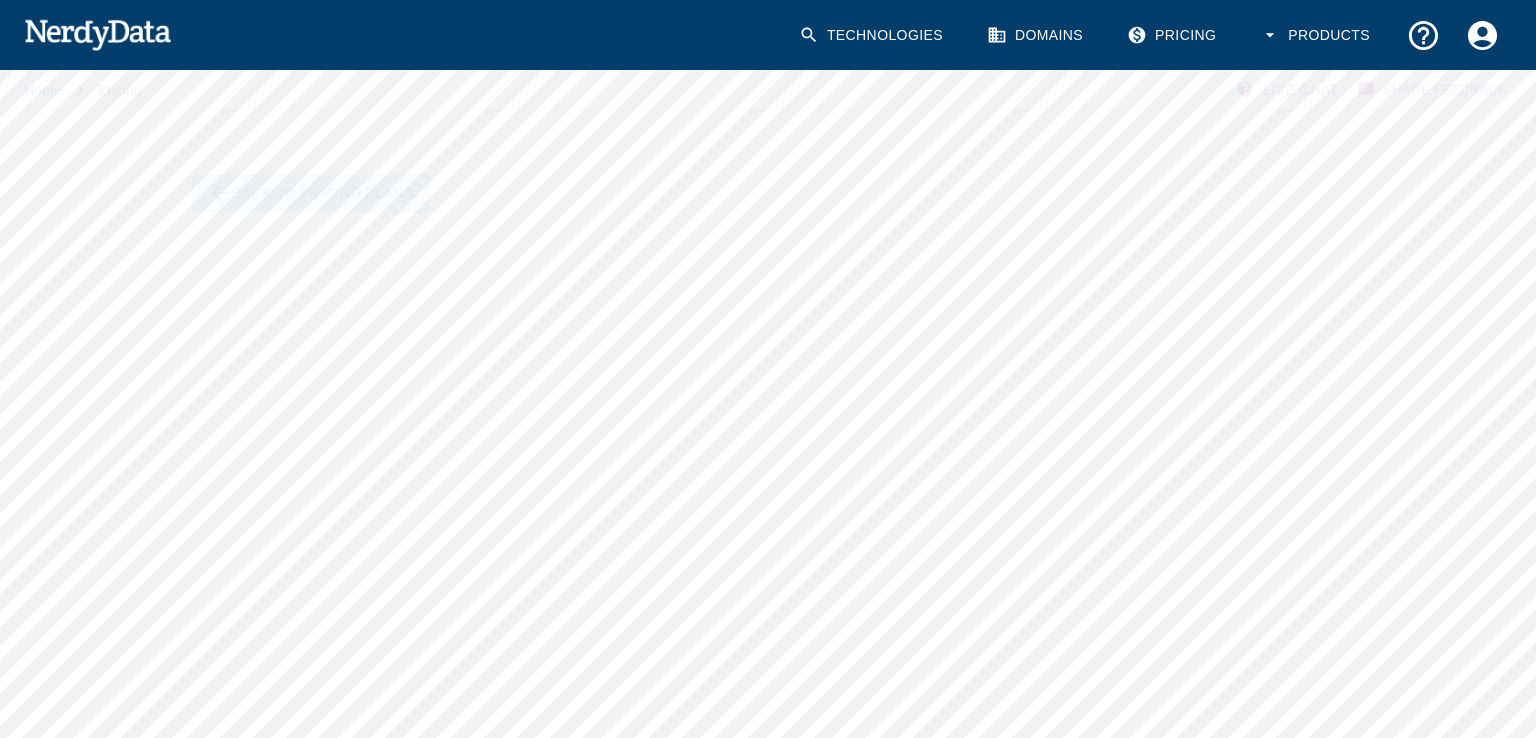 click on "Back To Pricing Plans" at bounding box center (310, 193) 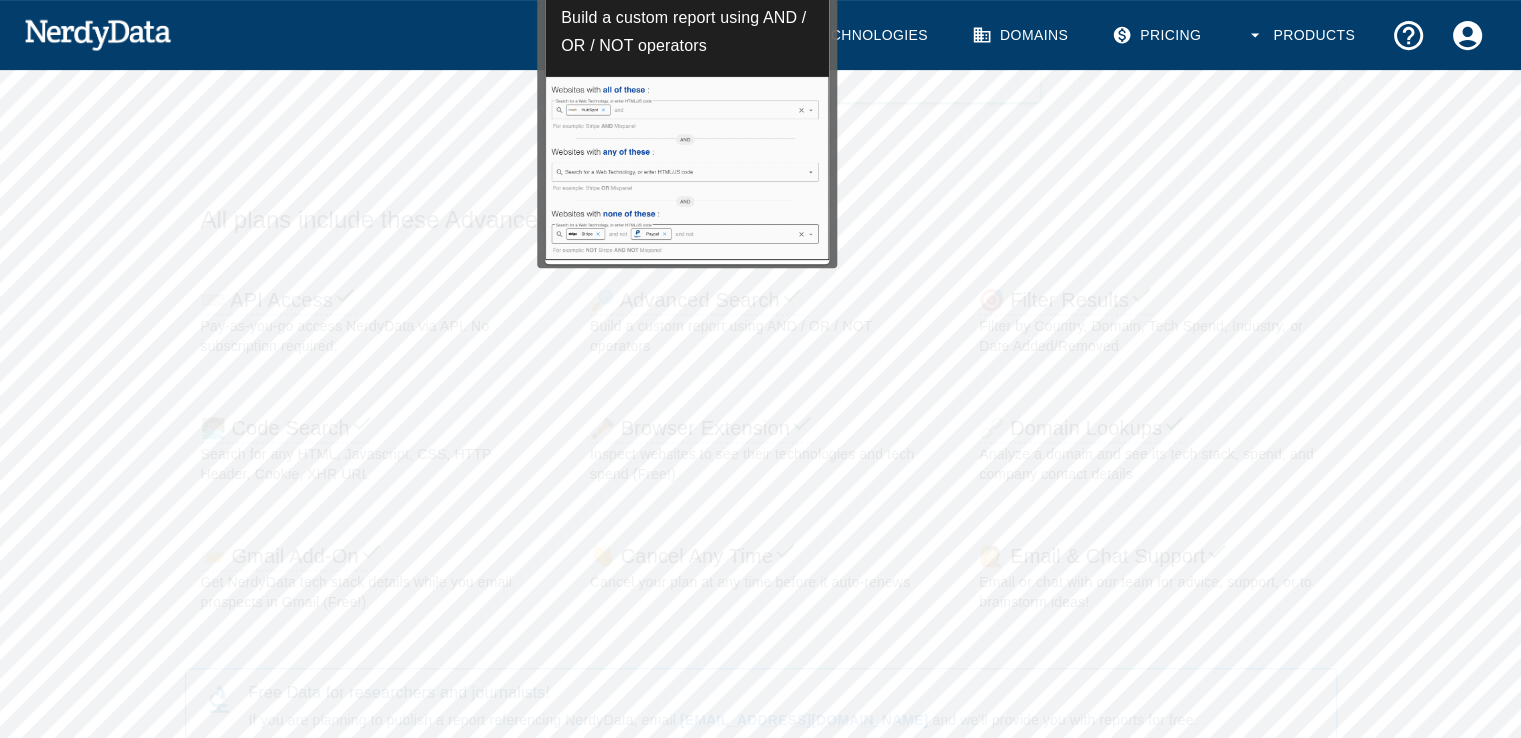 scroll, scrollTop: 0, scrollLeft: 0, axis: both 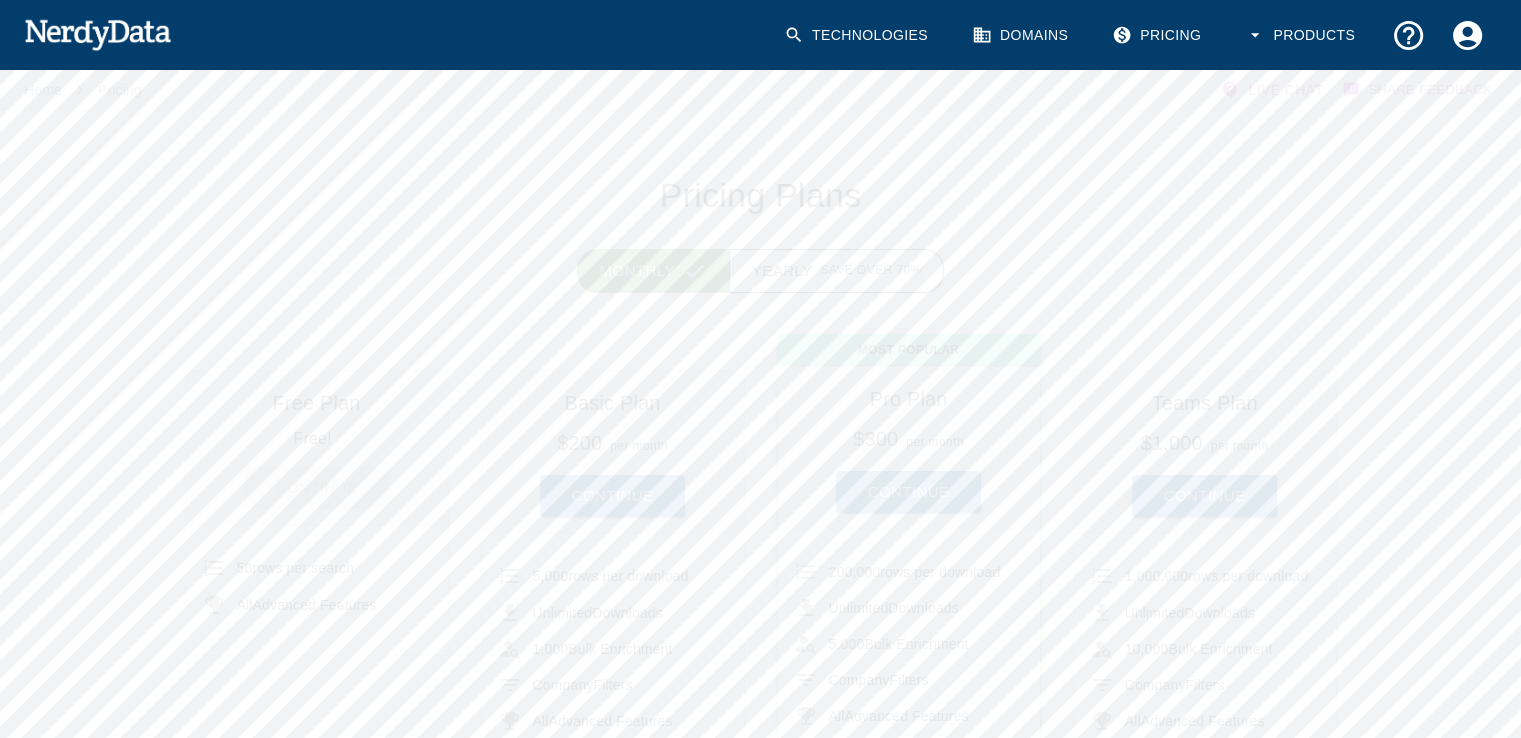 click at bounding box center (97, 34) 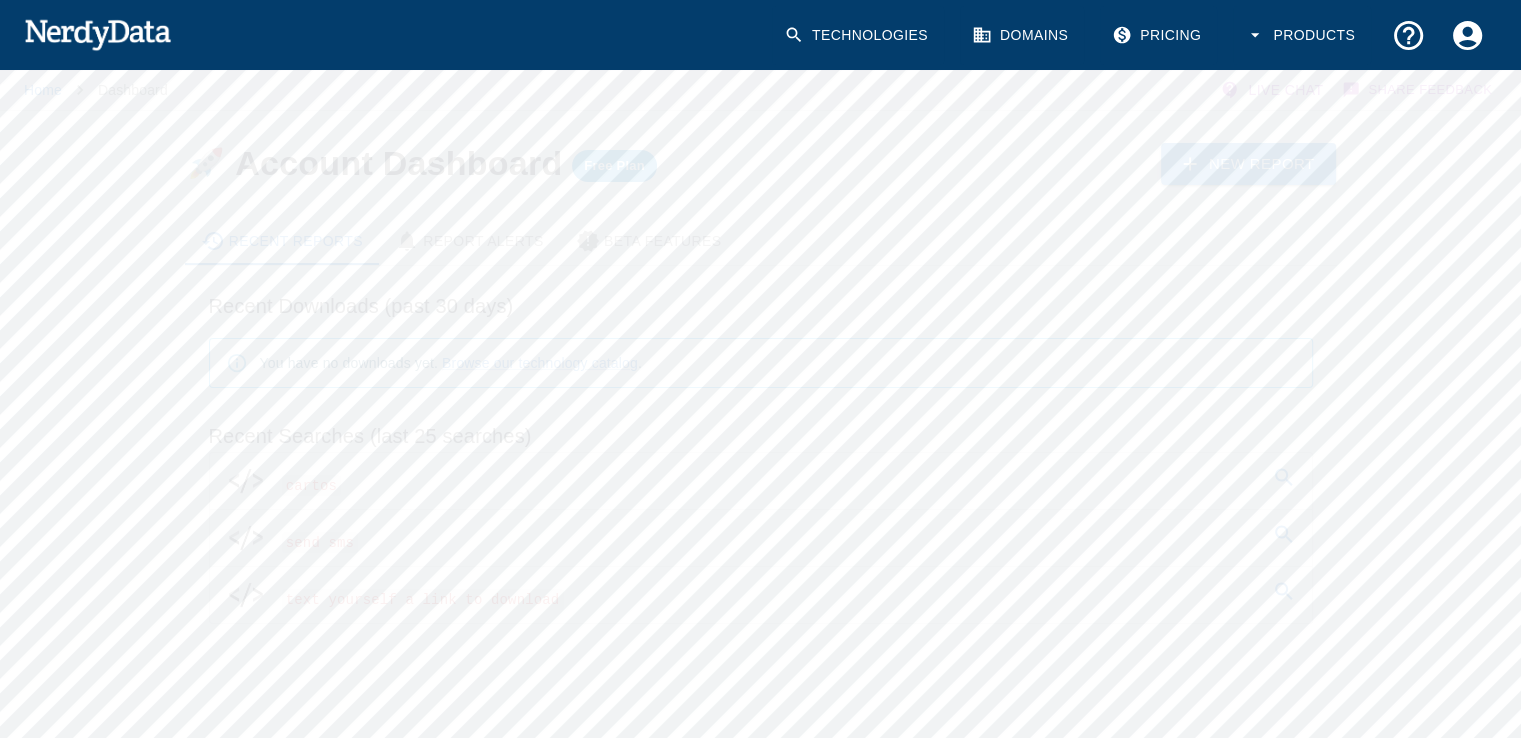 click on "send sms" at bounding box center [761, 538] 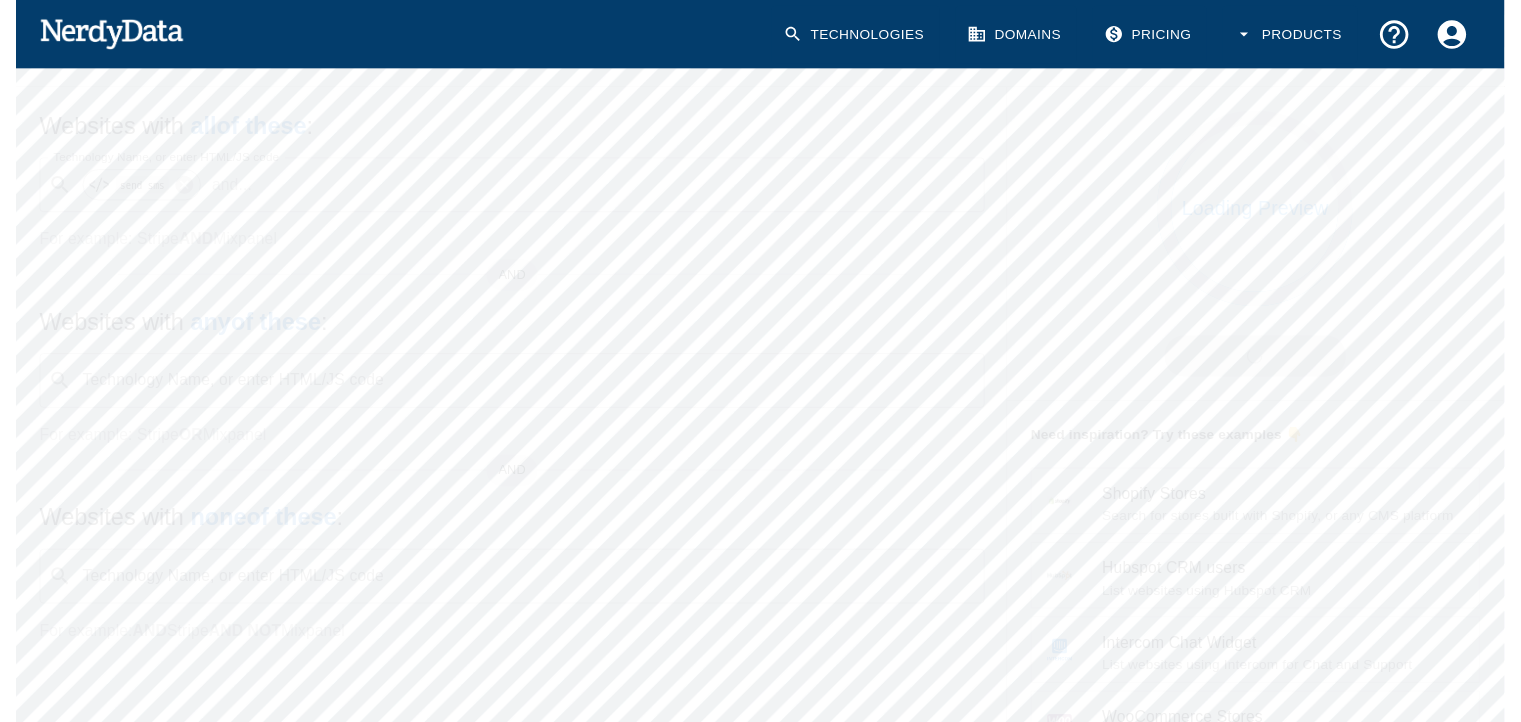 scroll, scrollTop: 0, scrollLeft: 0, axis: both 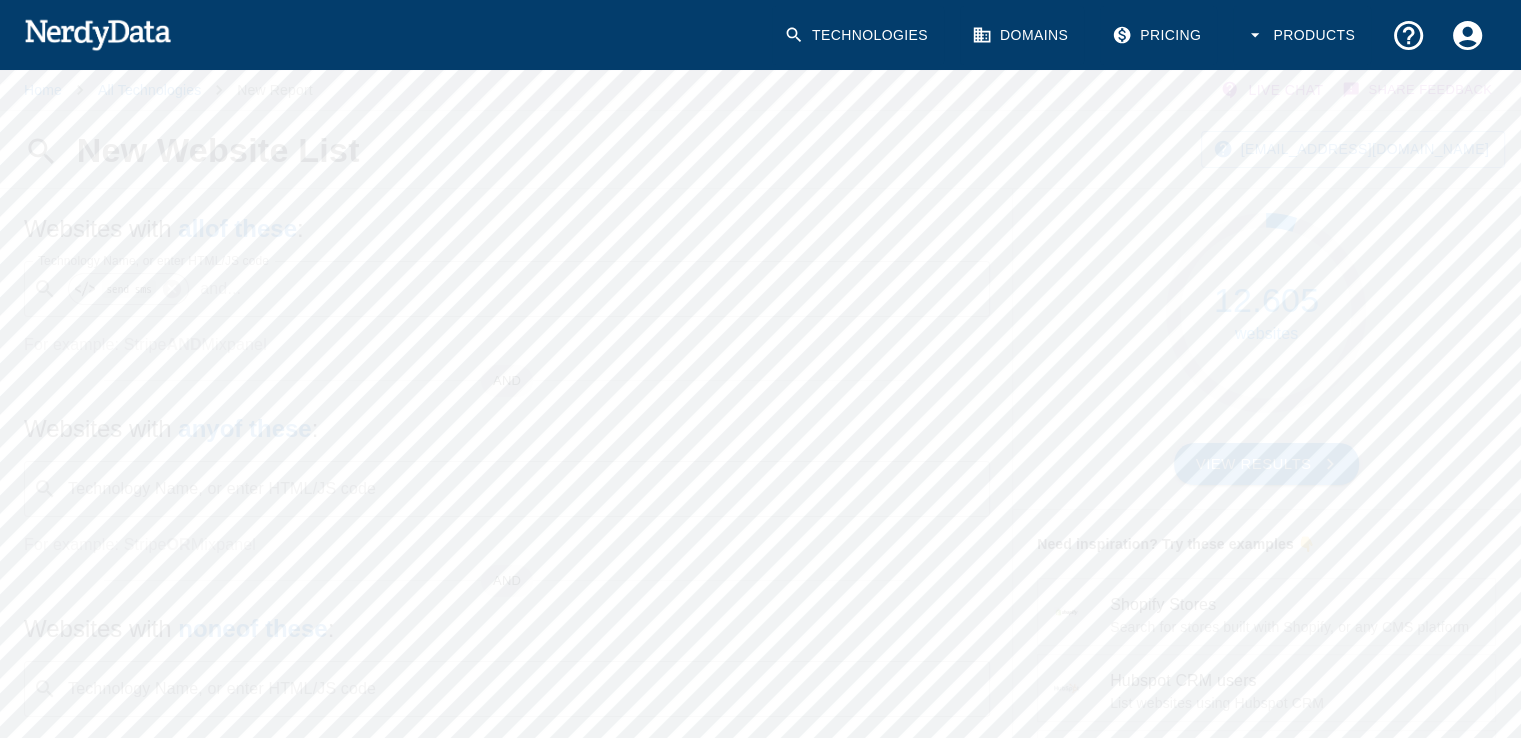 click on "View Results" at bounding box center [1267, 464] 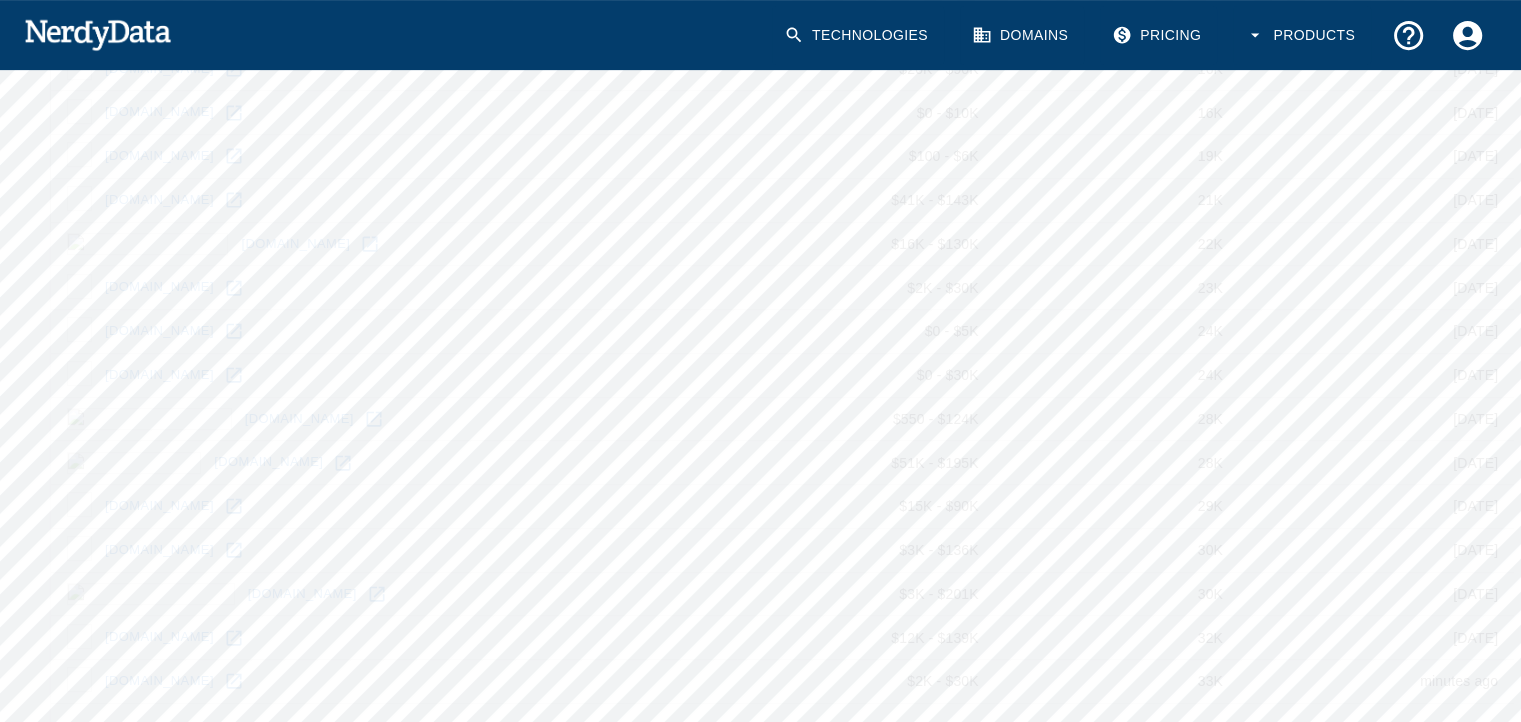 scroll, scrollTop: 743, scrollLeft: 0, axis: vertical 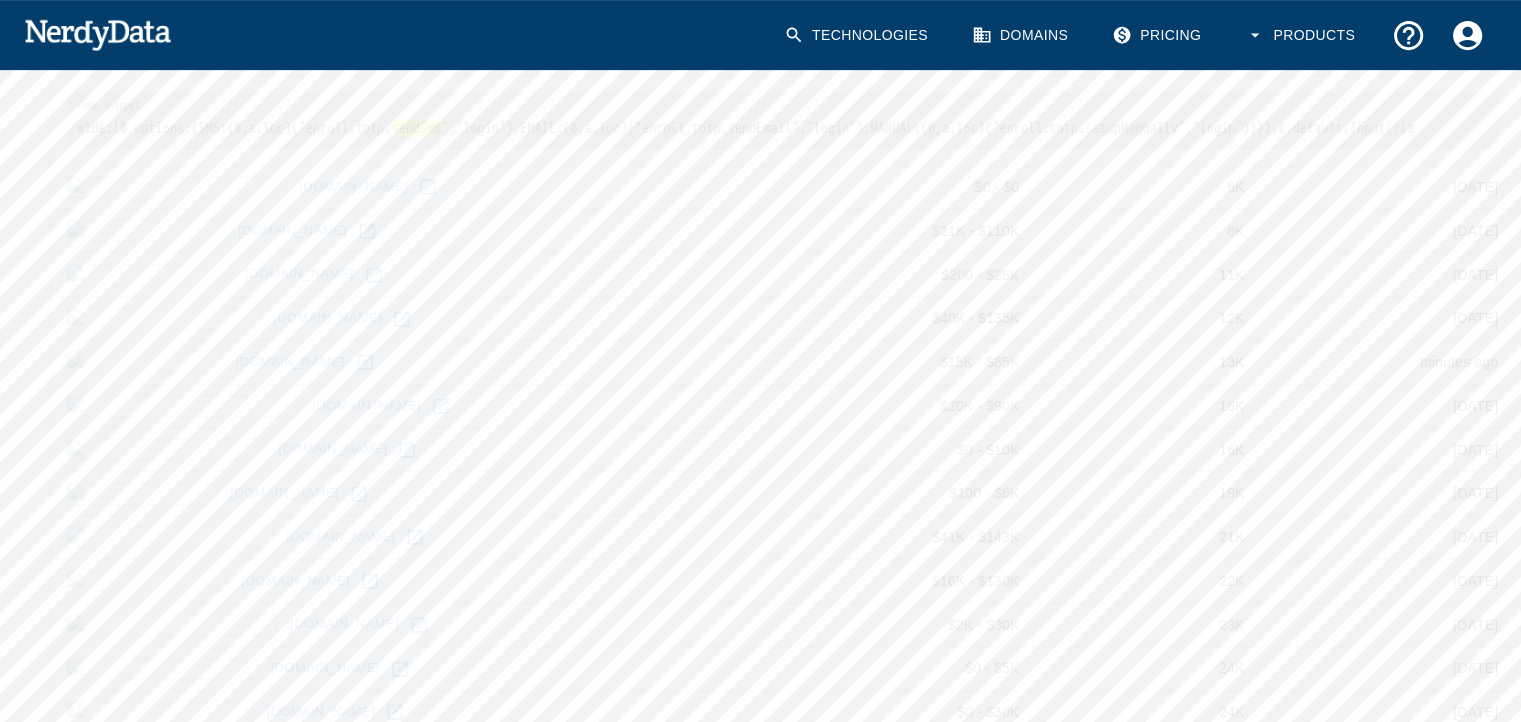 click on "[DATE]" at bounding box center (1387, 625) 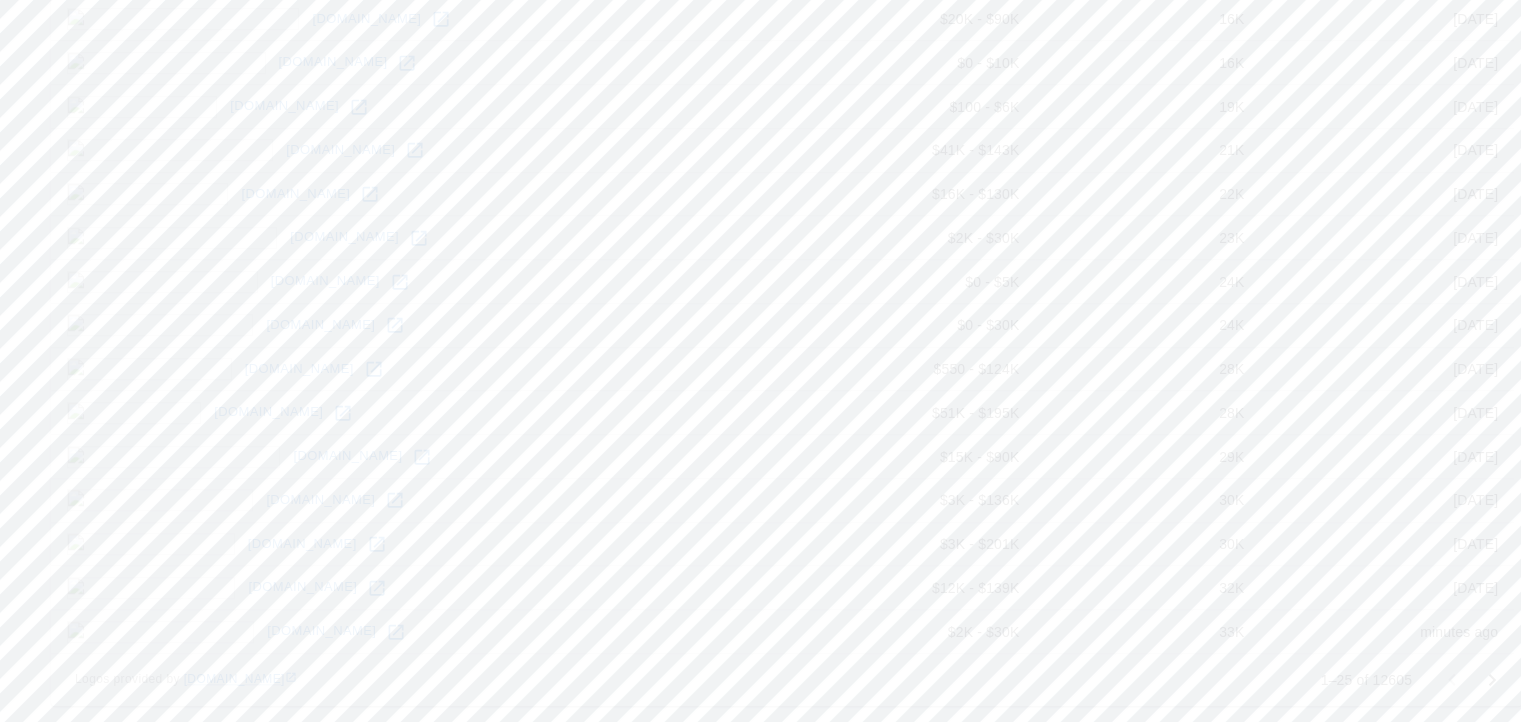 click on "[DATE]" at bounding box center (1387, 238) 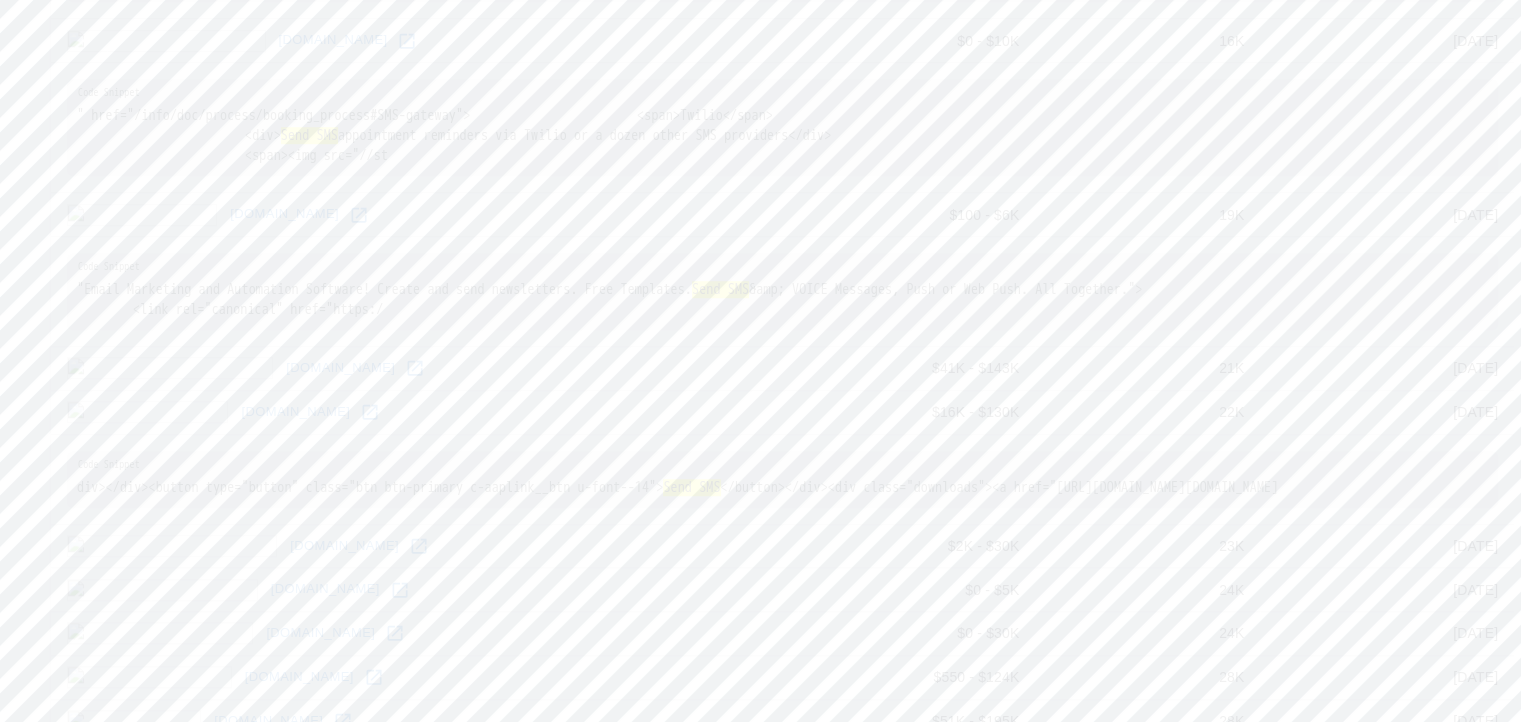 scroll, scrollTop: 2031, scrollLeft: 0, axis: vertical 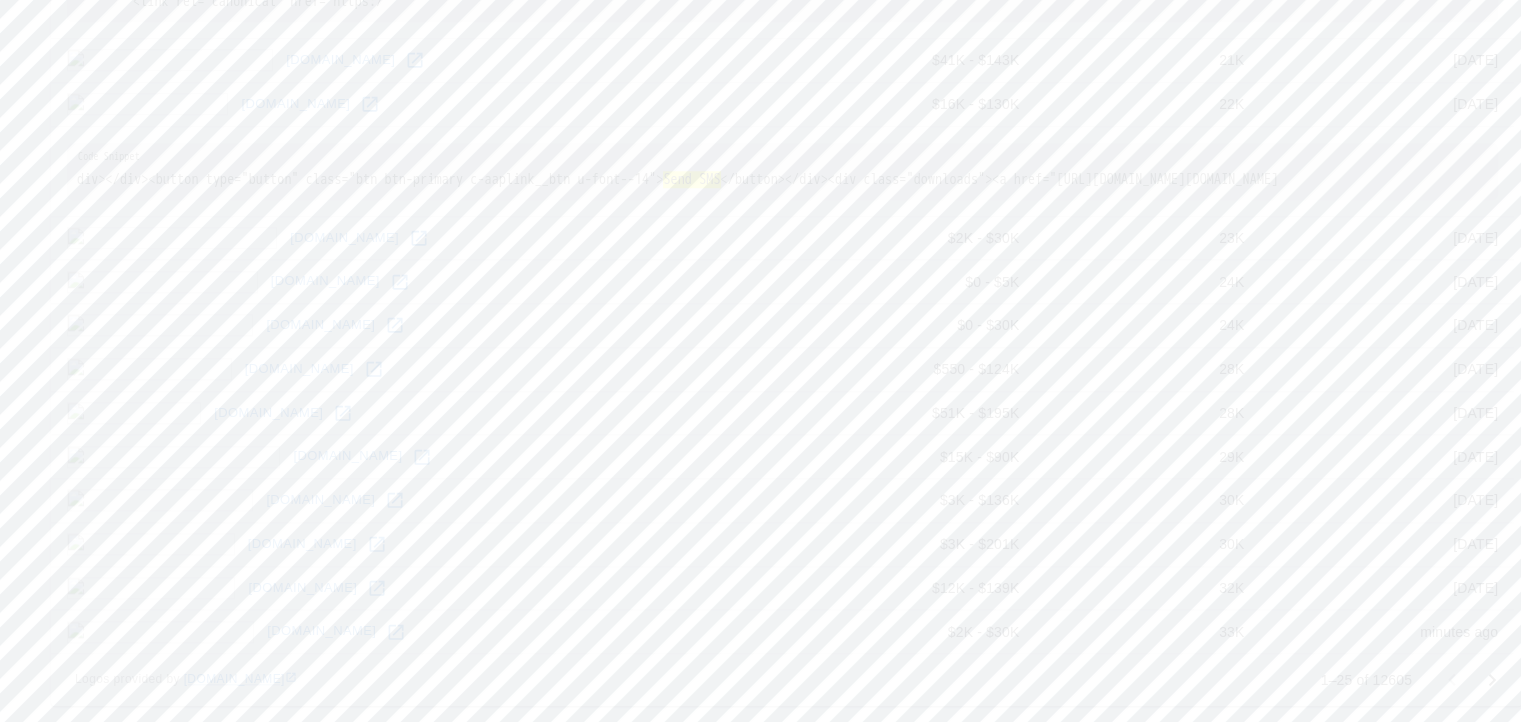 click 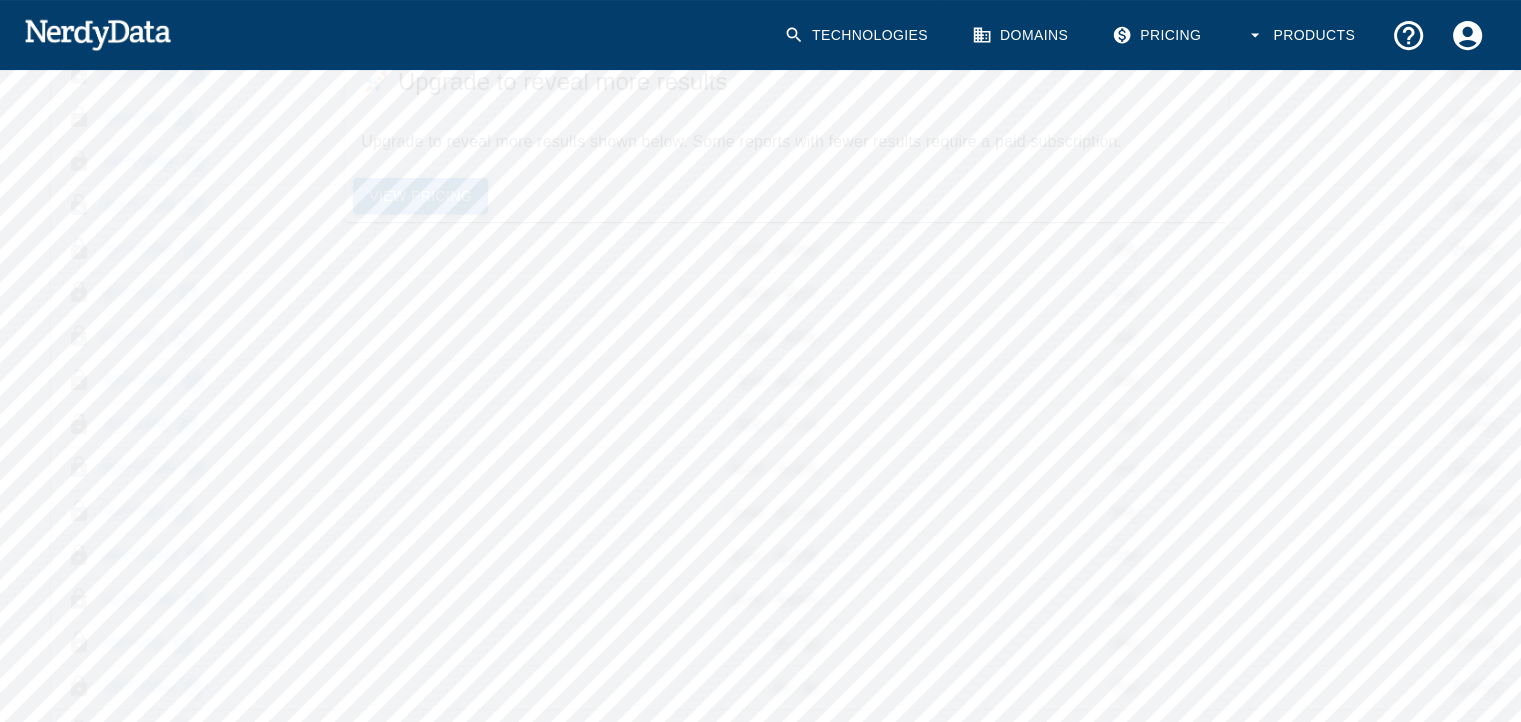 scroll, scrollTop: 0, scrollLeft: 0, axis: both 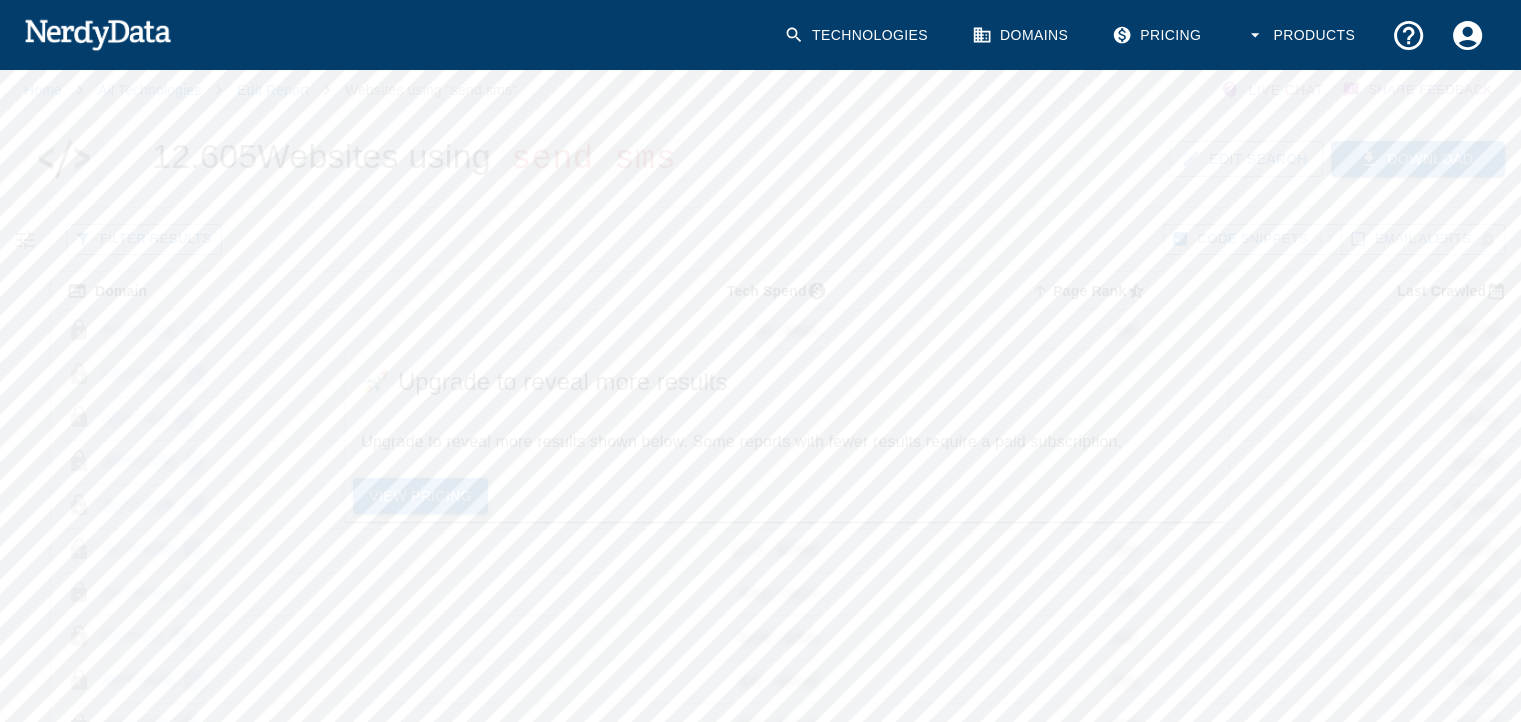 click on "Upgrade to reveal more results shown below. Some reports with fewer results require a paid subscription." at bounding box center [786, 442] 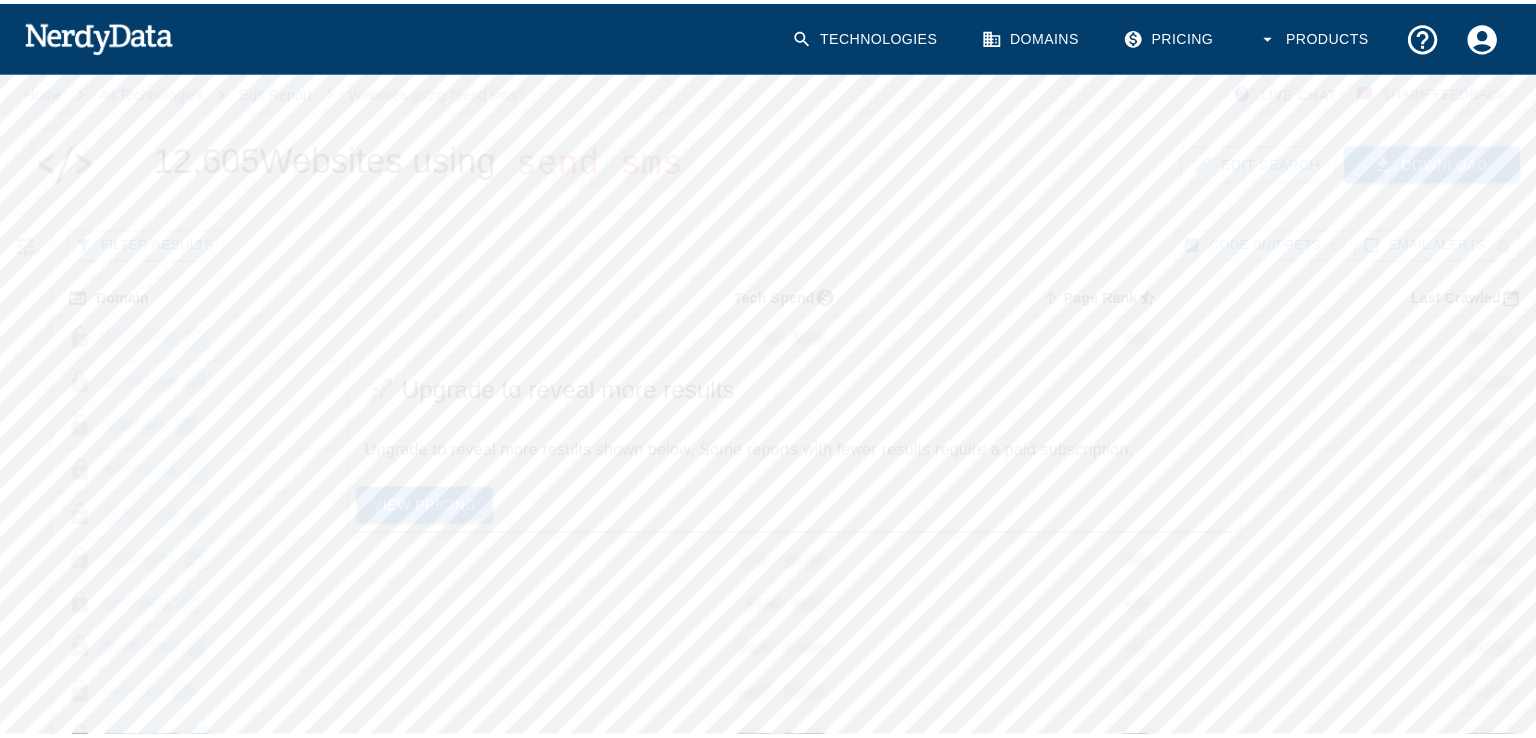 scroll, scrollTop: 300, scrollLeft: 0, axis: vertical 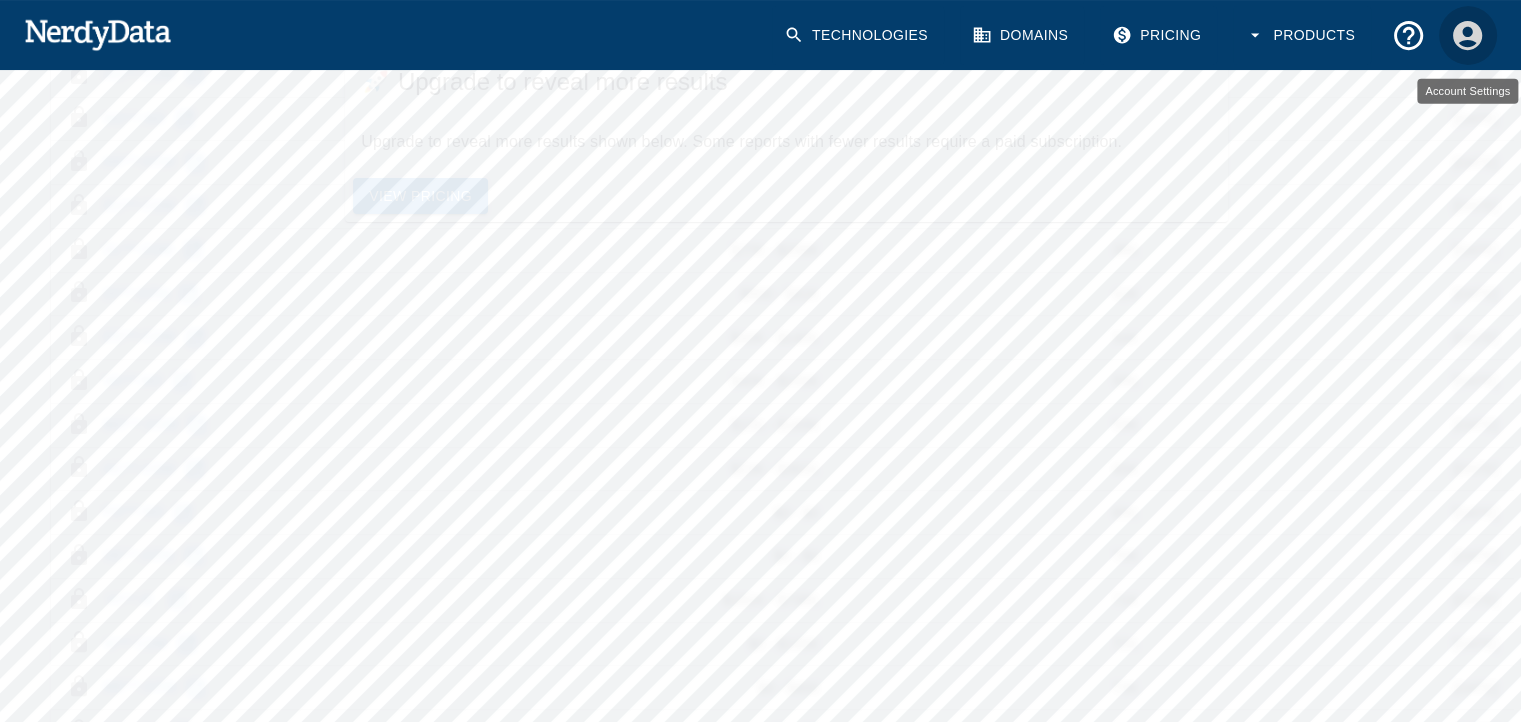 click 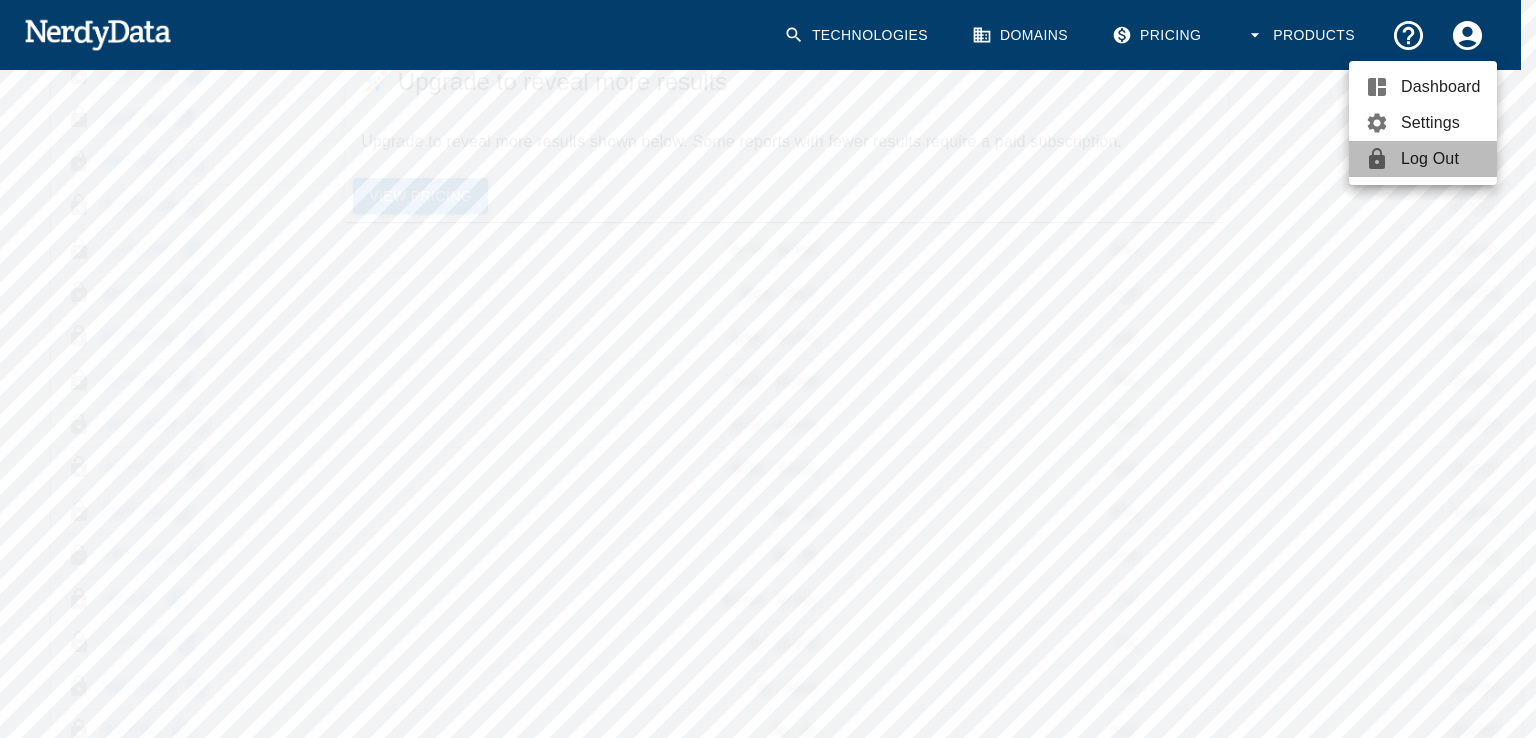 click on "Log Out" at bounding box center (1441, 159) 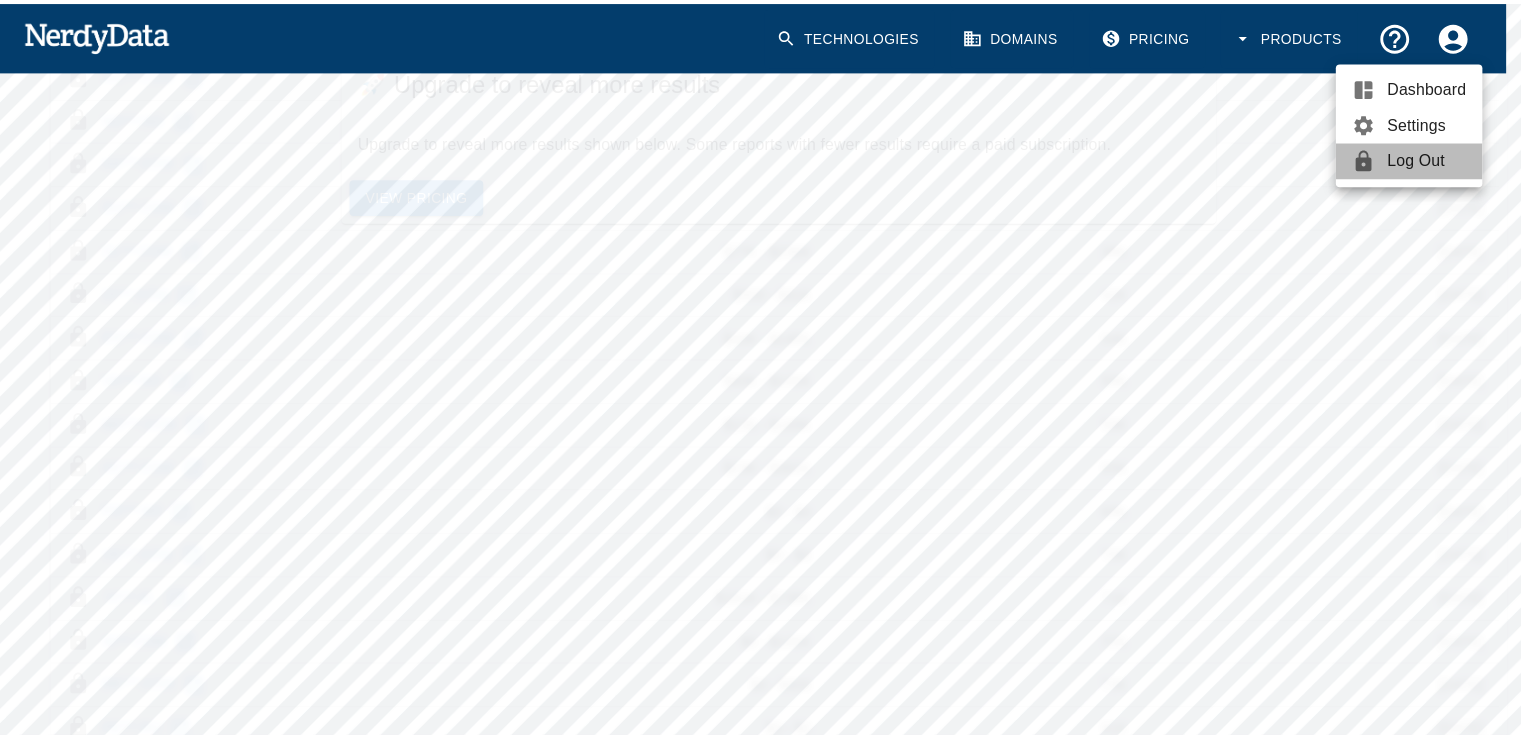 scroll, scrollTop: 287, scrollLeft: 0, axis: vertical 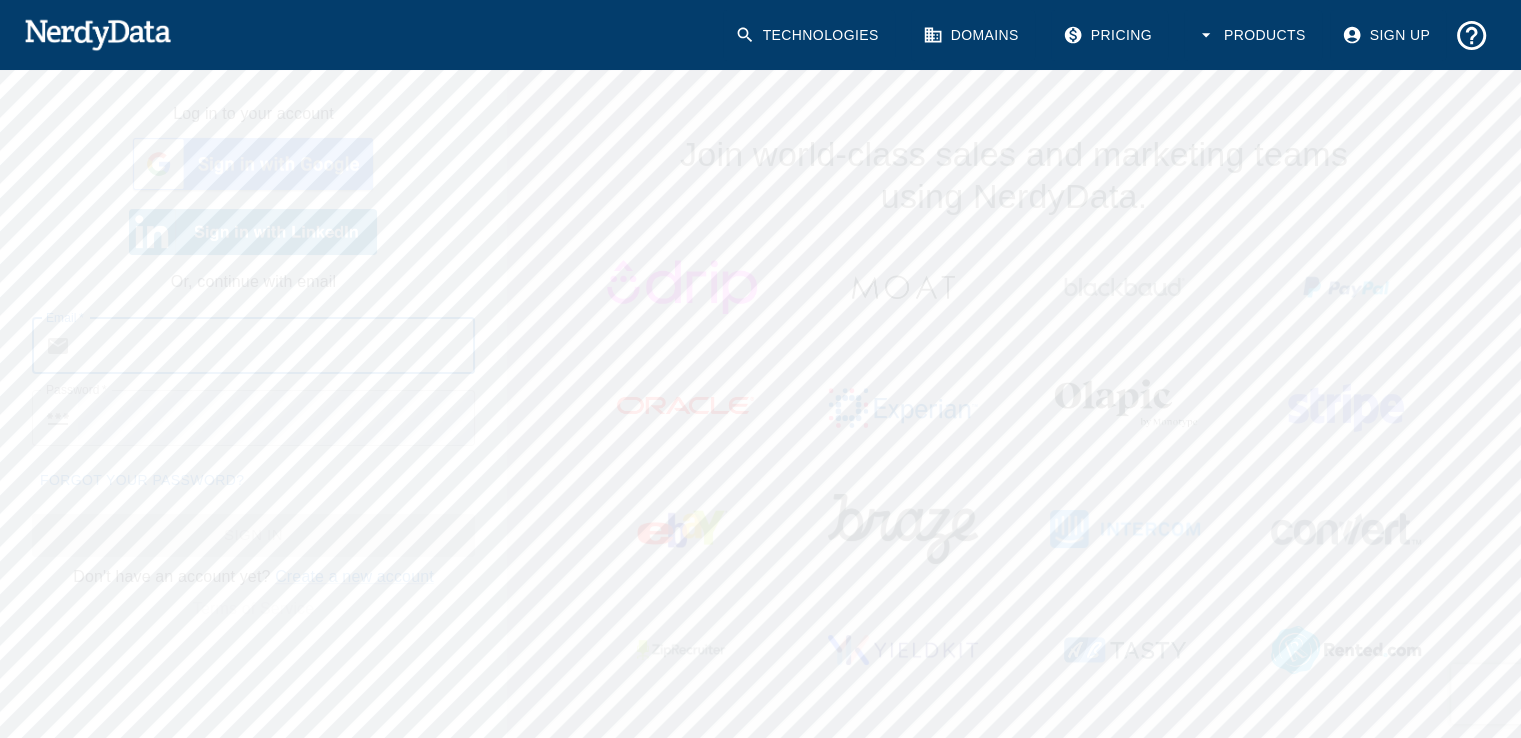 paste on "[EMAIL_ADDRESS][DOMAIN_NAME]" 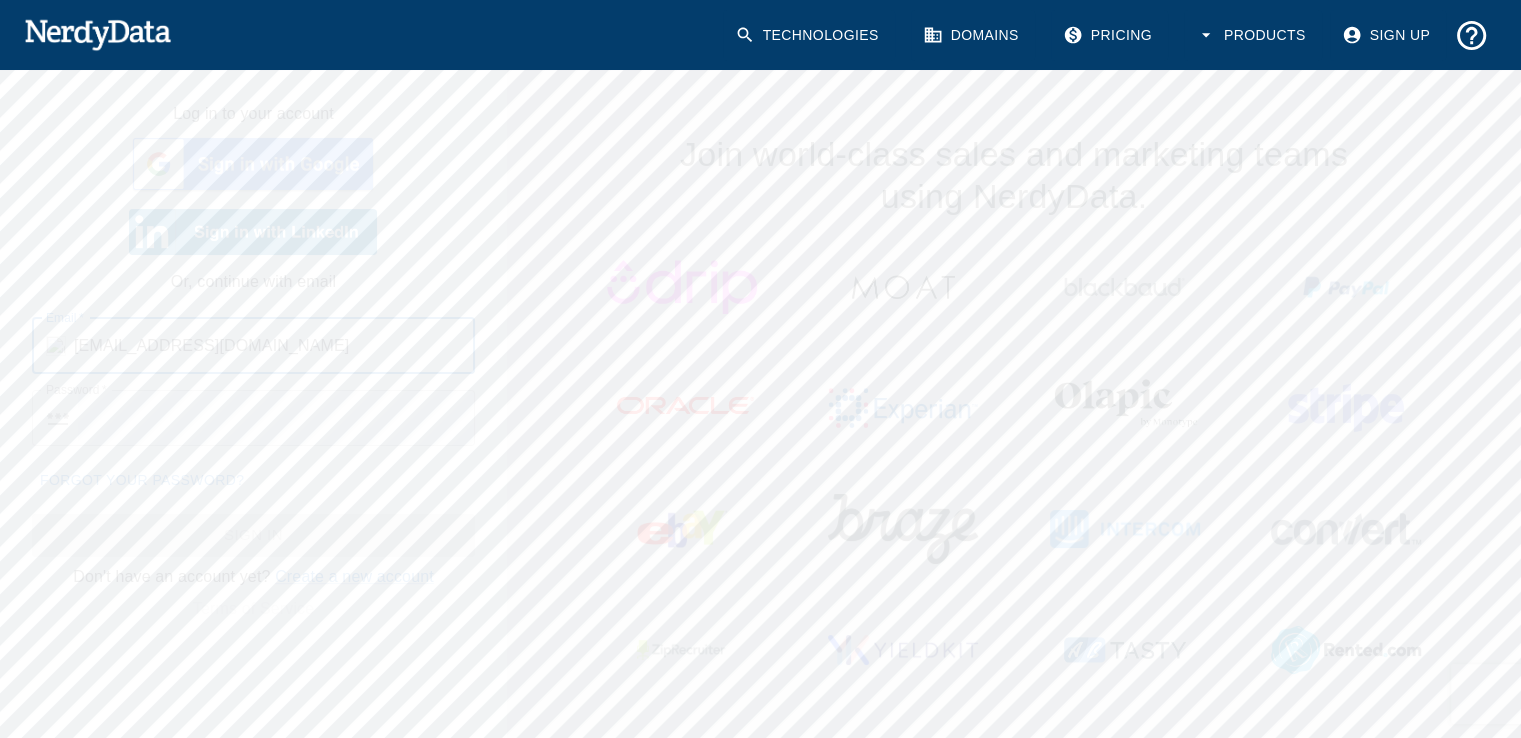type on "[EMAIL_ADDRESS][DOMAIN_NAME]" 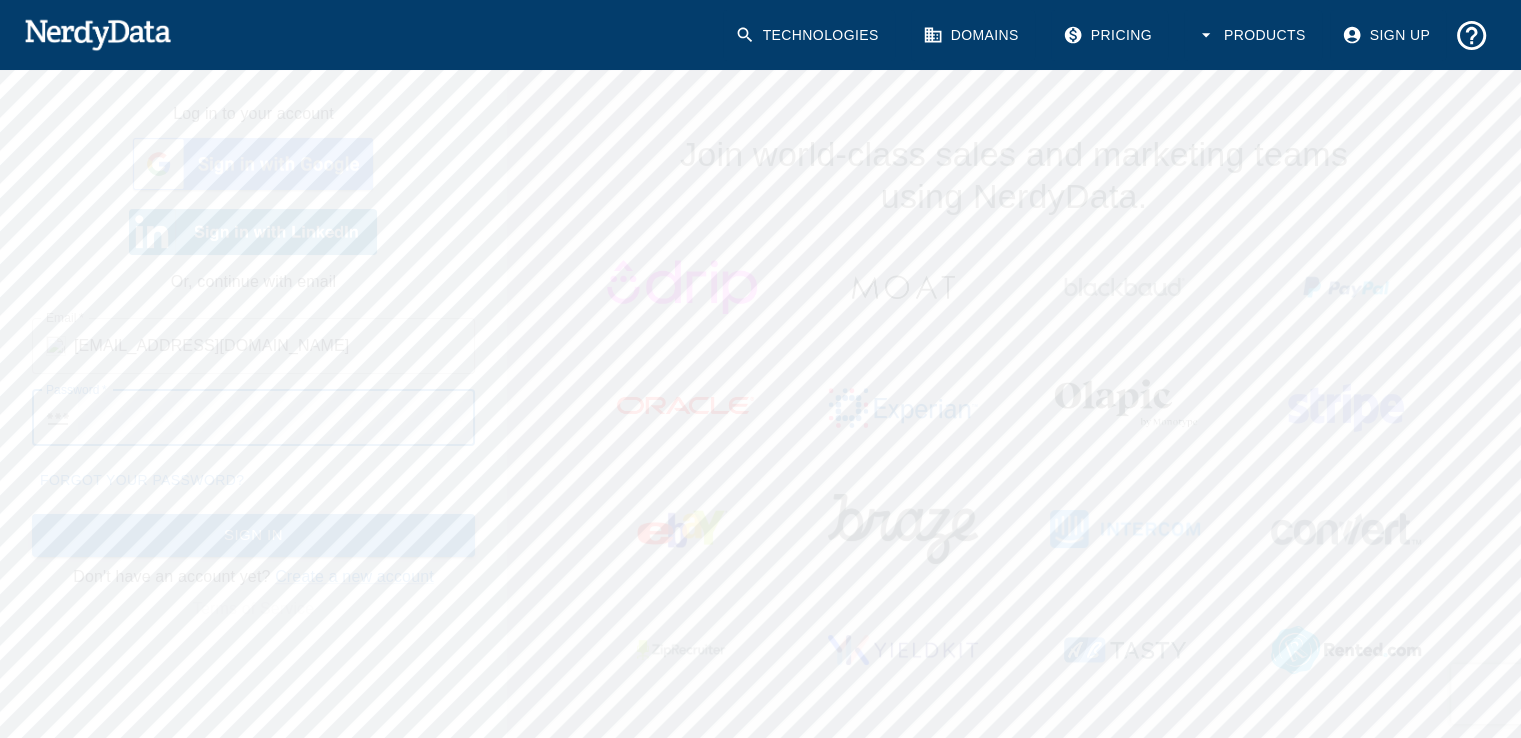 click on "Sign In" at bounding box center [253, 535] 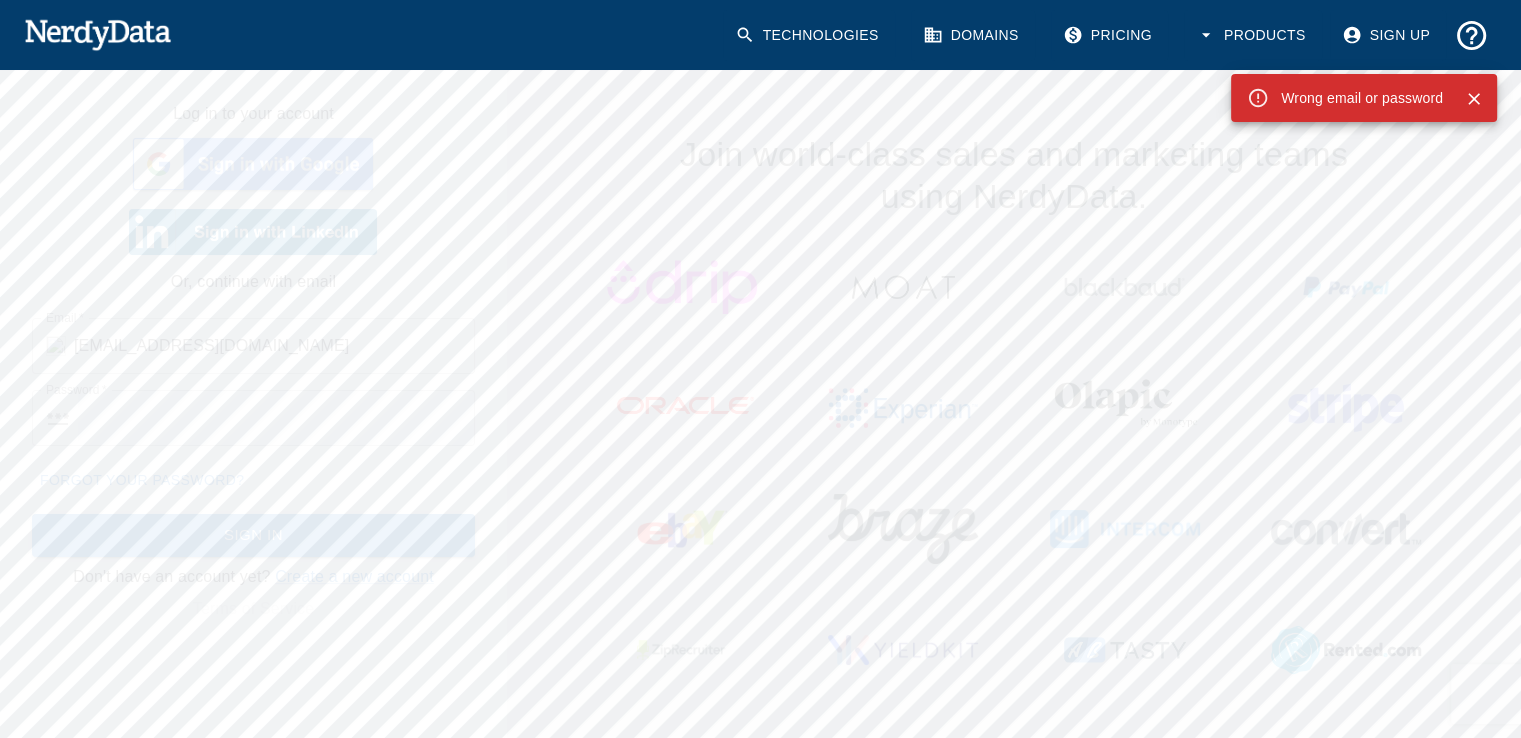 click at bounding box center (97, 34) 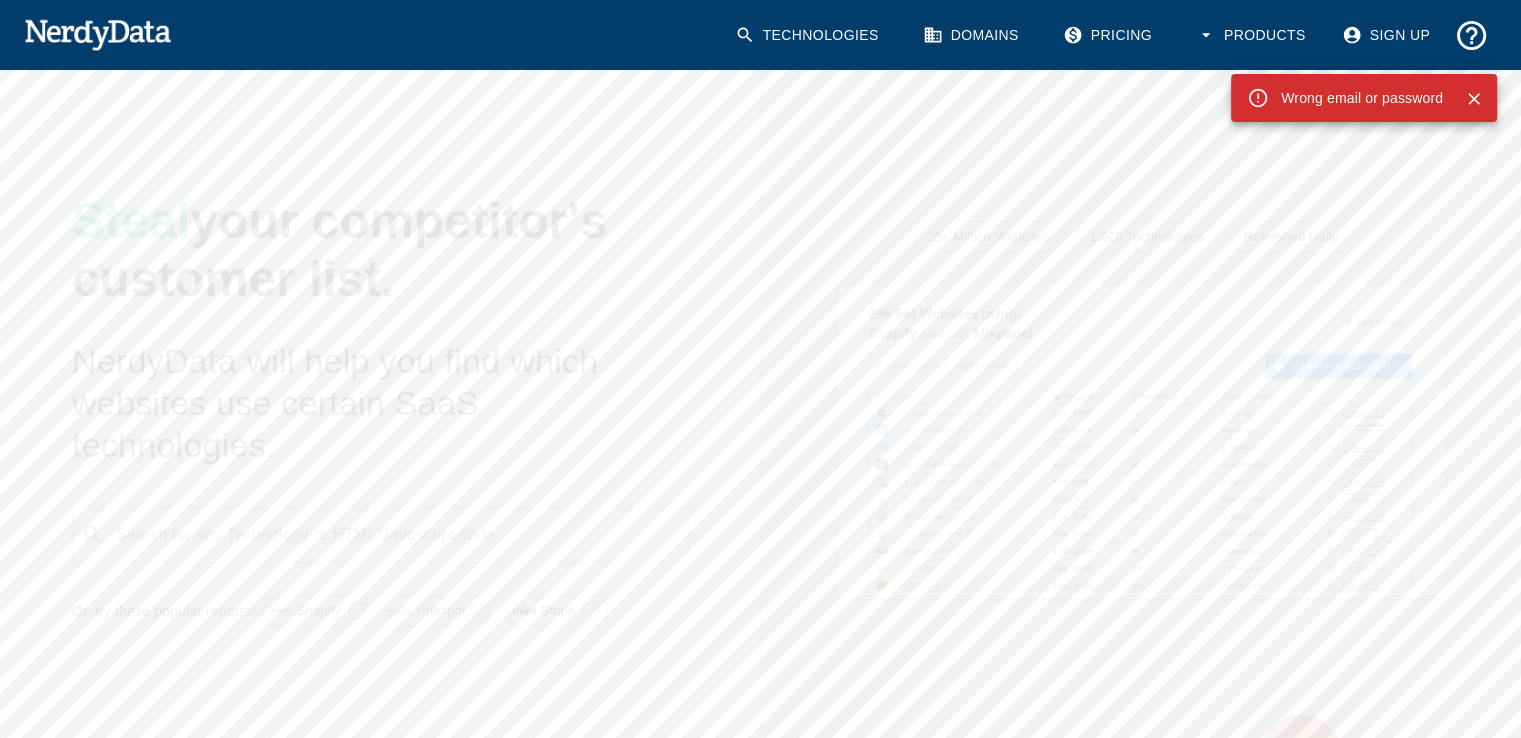 click on "Sign Up" at bounding box center [1388, 35] 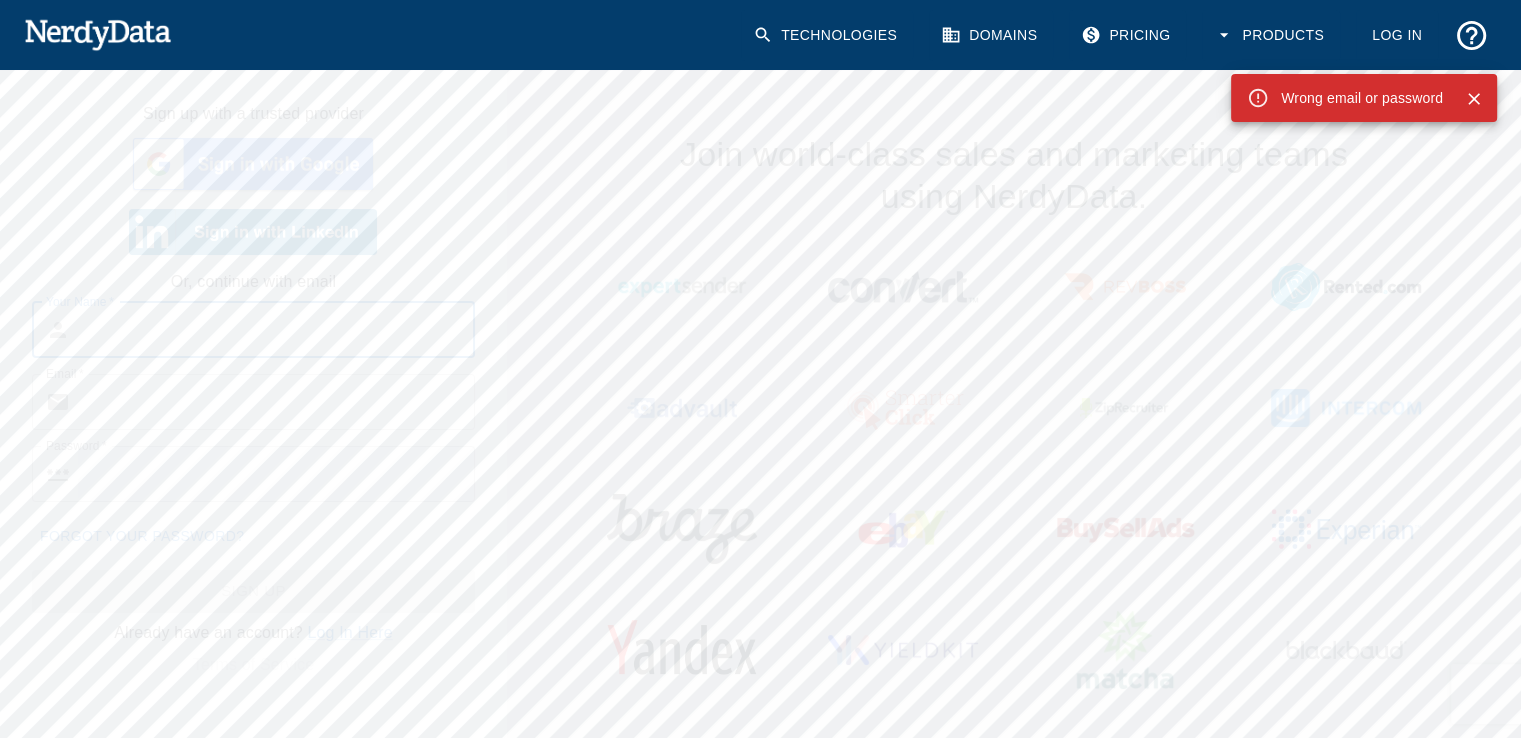 click on "Log In" at bounding box center [1397, 35] 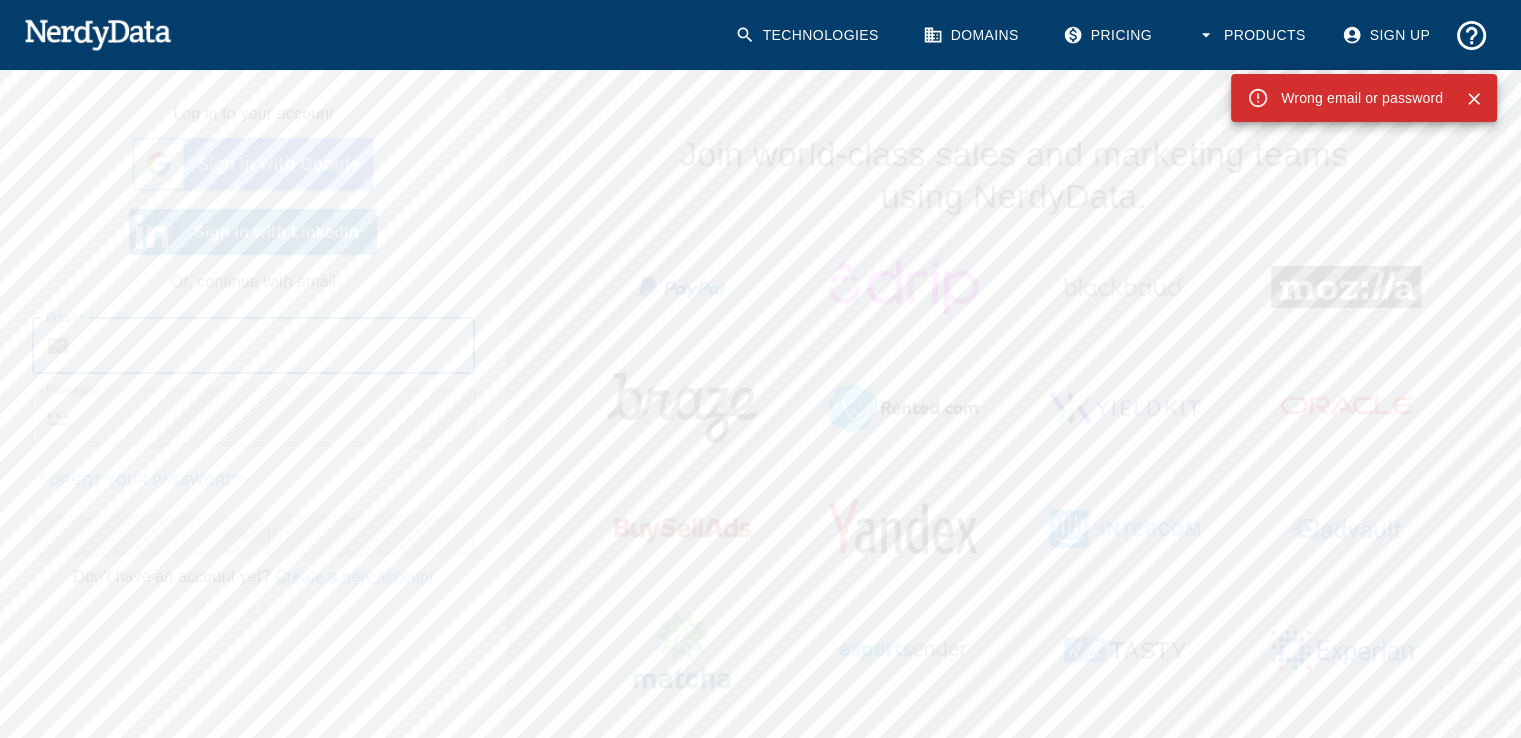 paste on "[EMAIL_ADDRESS][DOMAIN_NAME]" 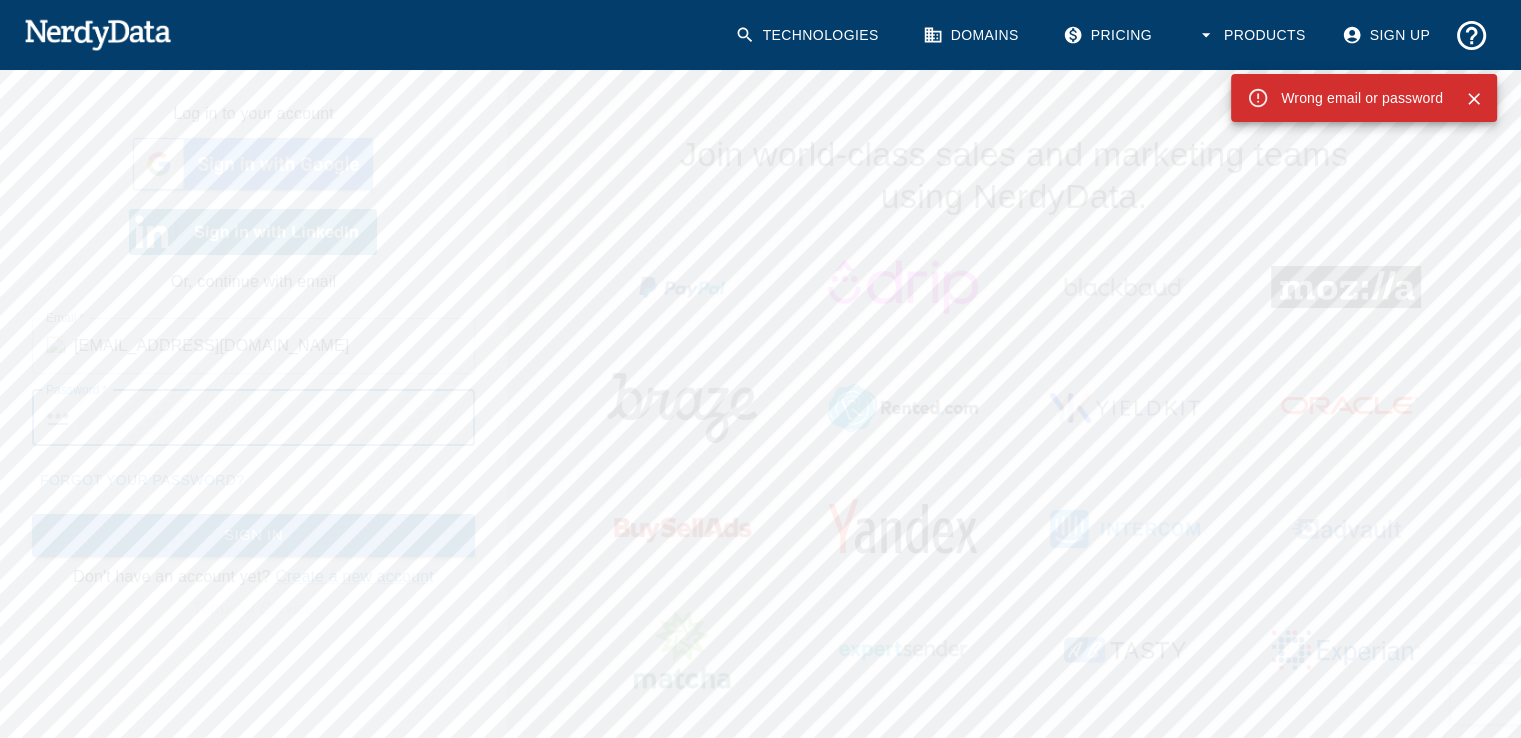 click on "Sign In" at bounding box center [253, 535] 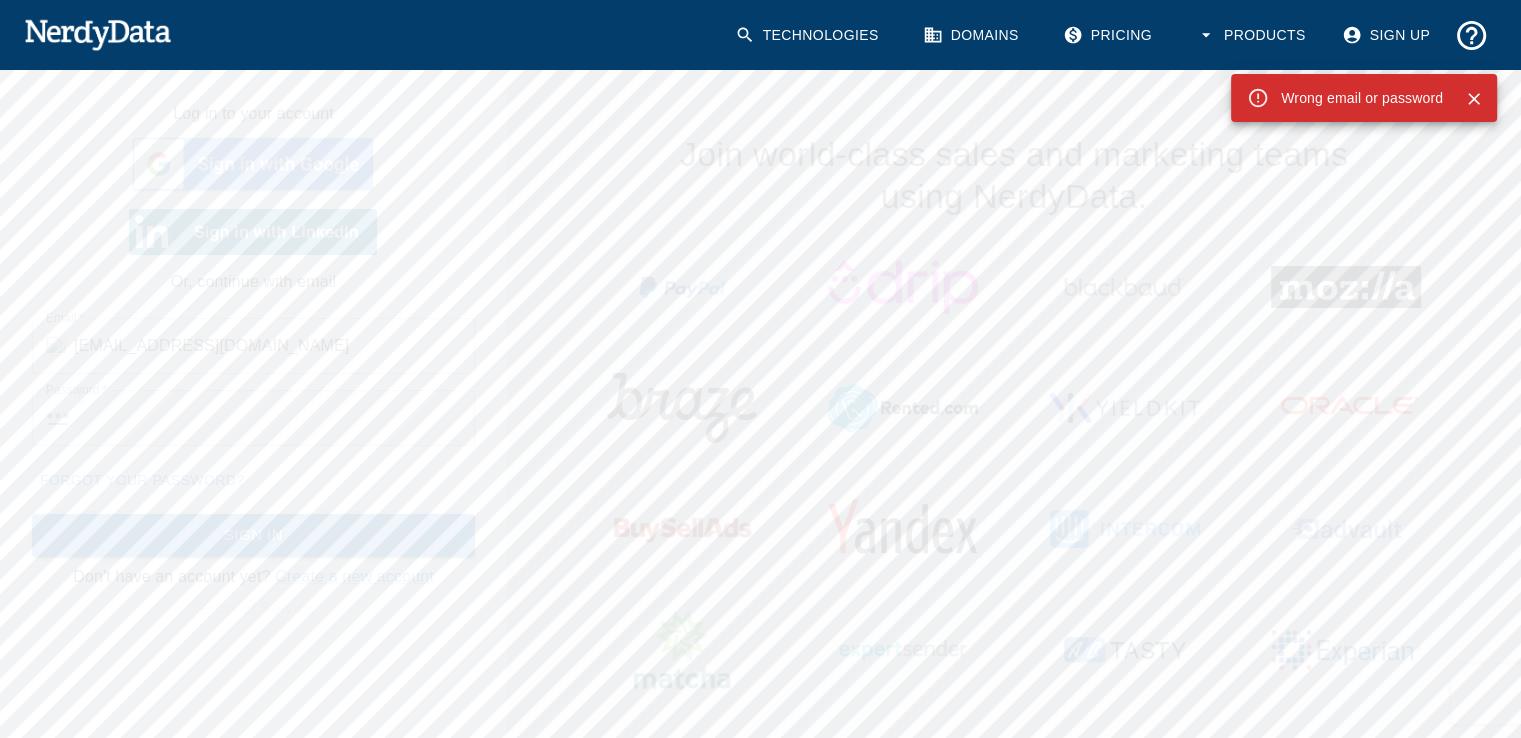 click on "[EMAIL_ADDRESS][DOMAIN_NAME]" at bounding box center (274, 346) 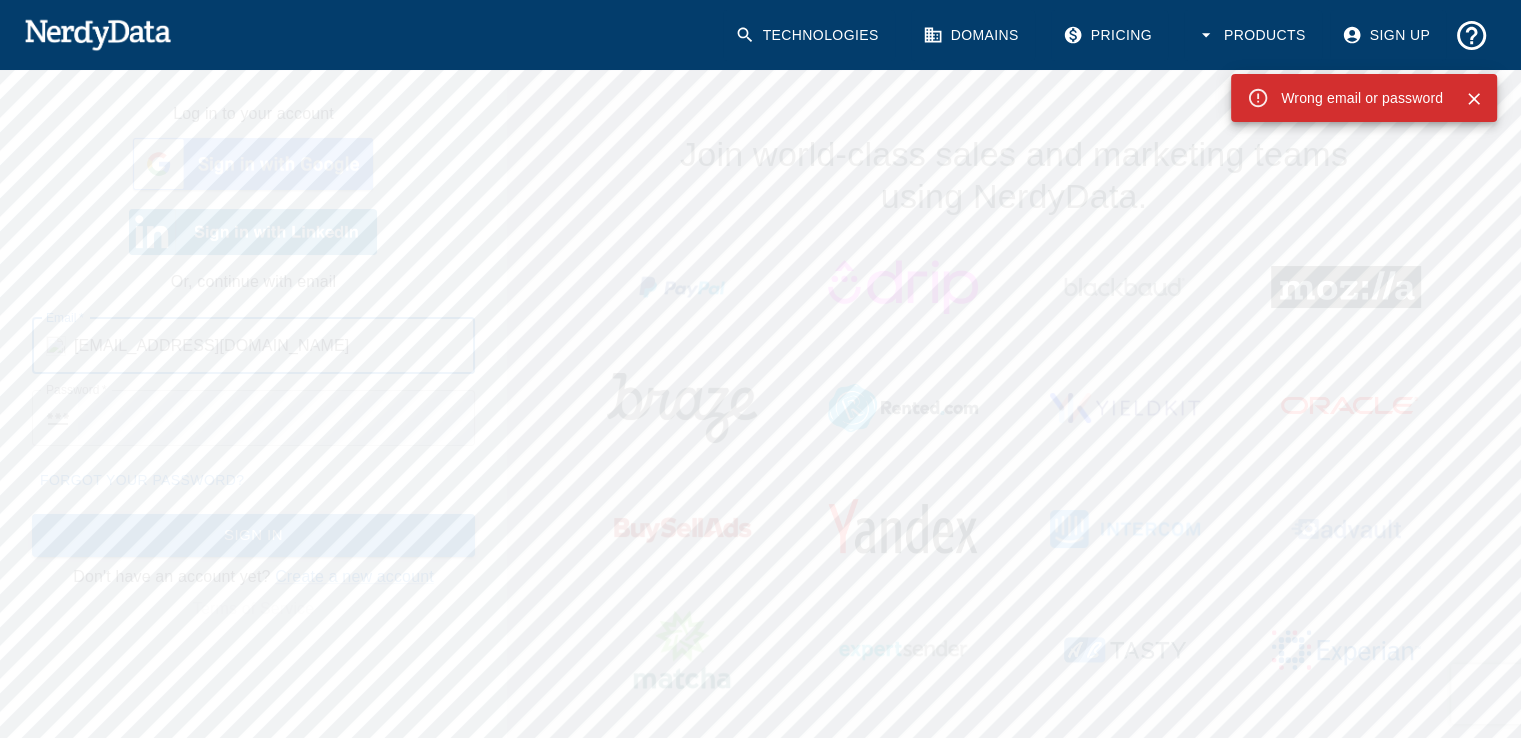 click on "[EMAIL_ADDRESS][DOMAIN_NAME]" at bounding box center (274, 346) 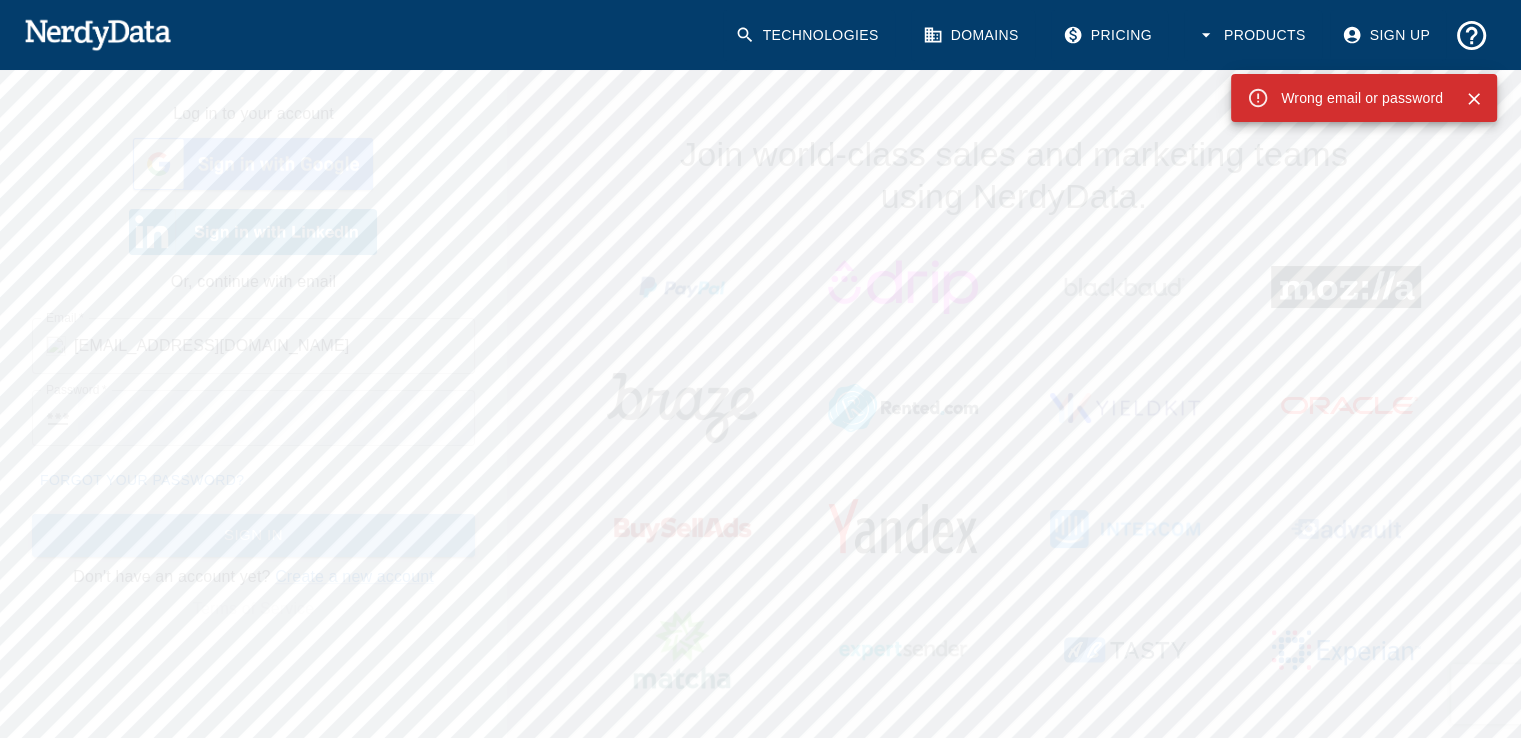 click on "Sign In" at bounding box center [253, 535] 